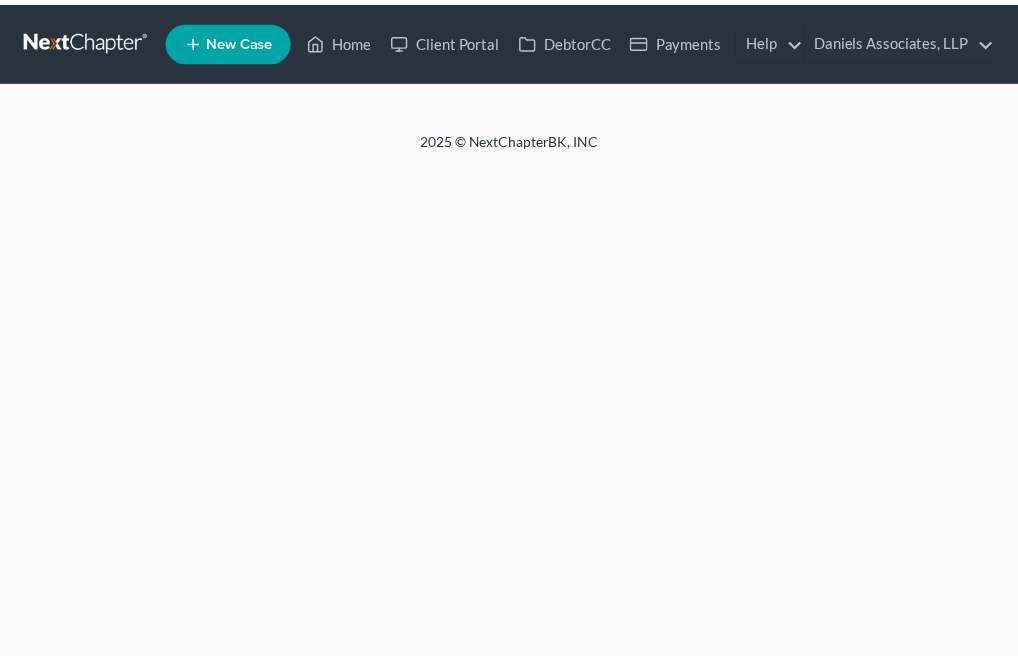 scroll, scrollTop: 0, scrollLeft: 0, axis: both 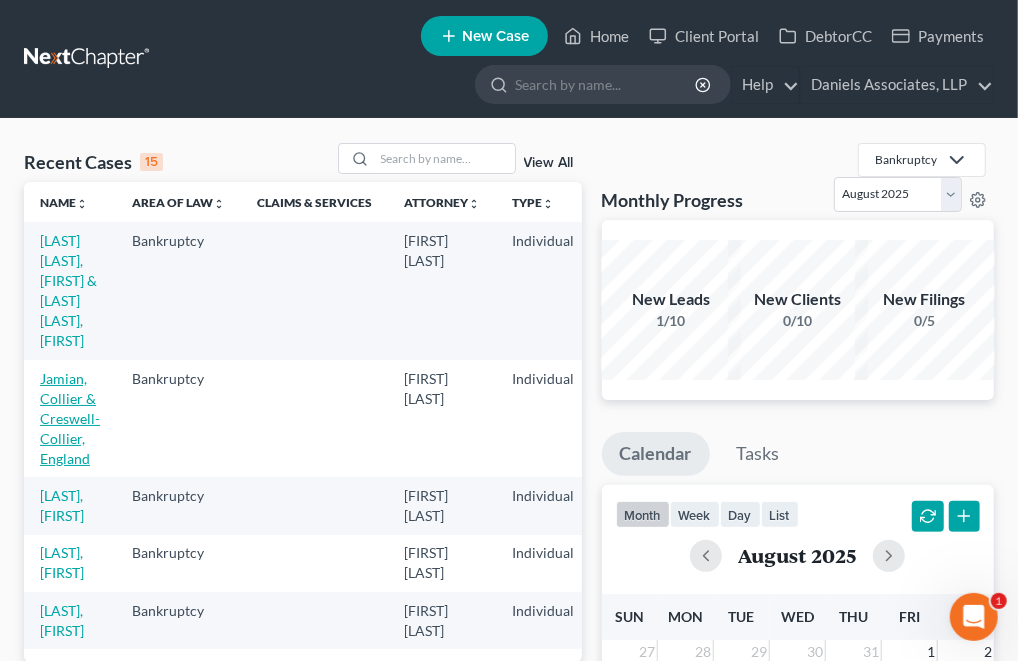 click on "Jamian, Collier & Creswell-Collier, England" at bounding box center (70, 418) 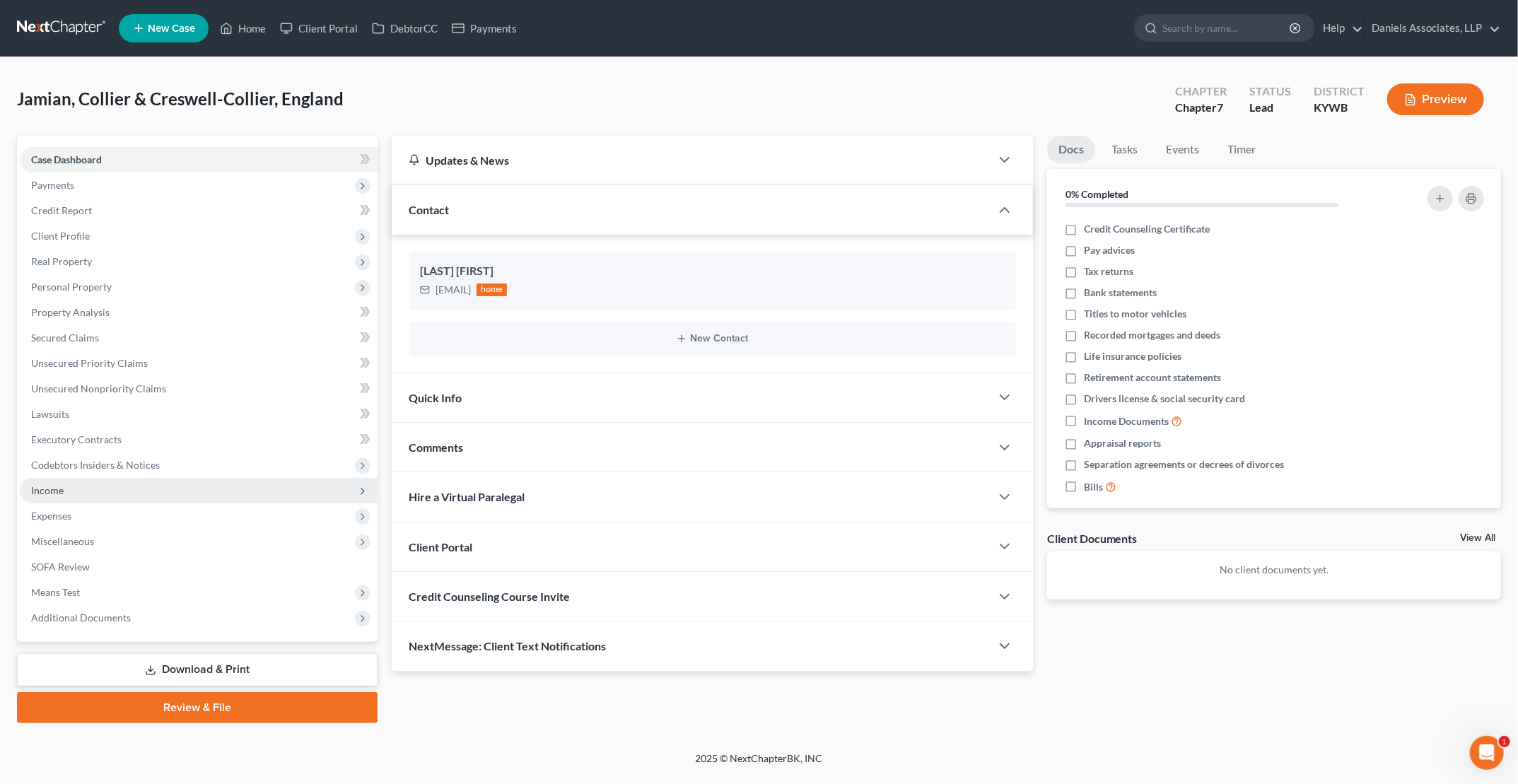 click on "Income" at bounding box center [199, 491] 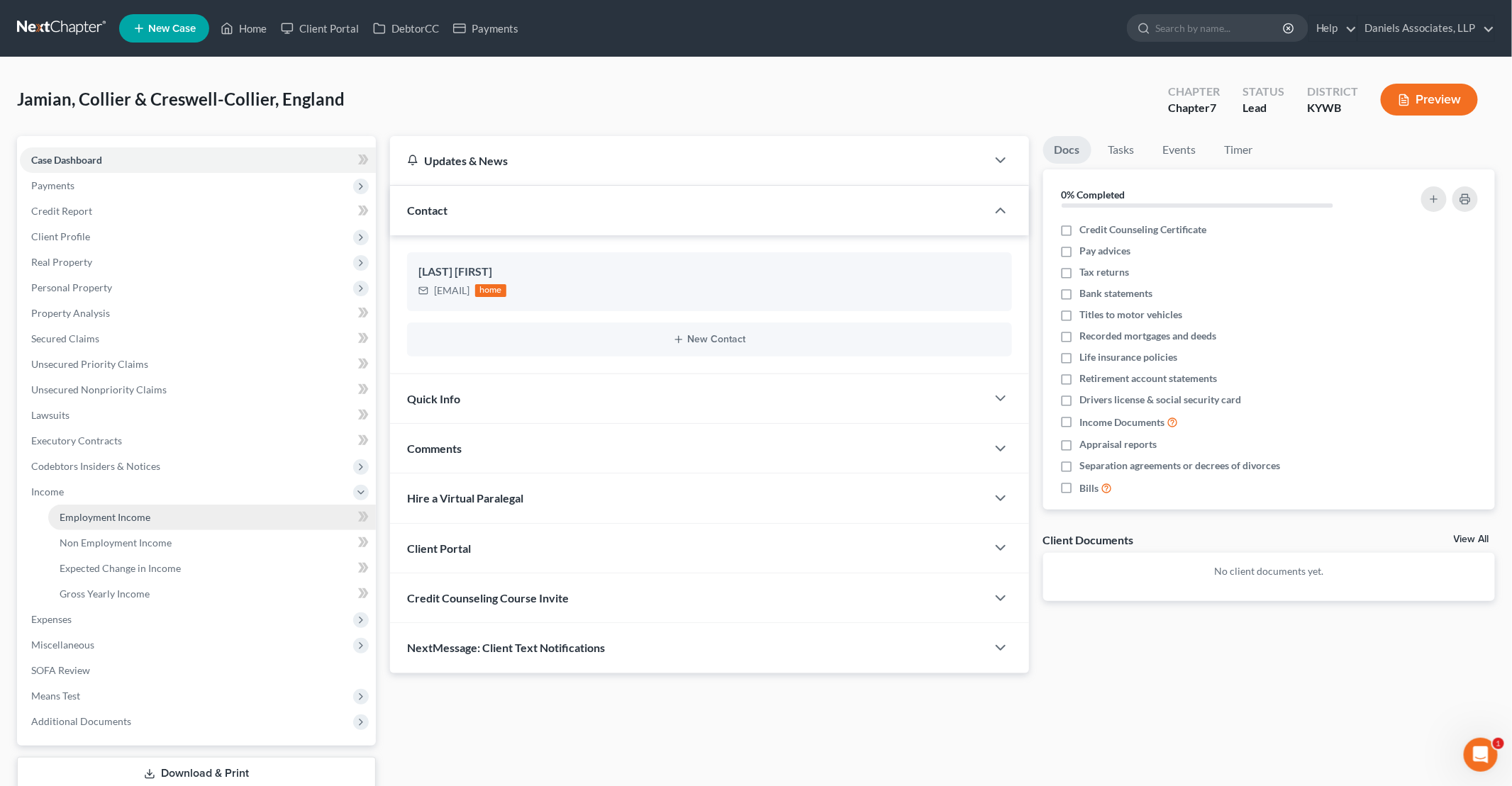 click on "Employment Income" at bounding box center [105, 517] 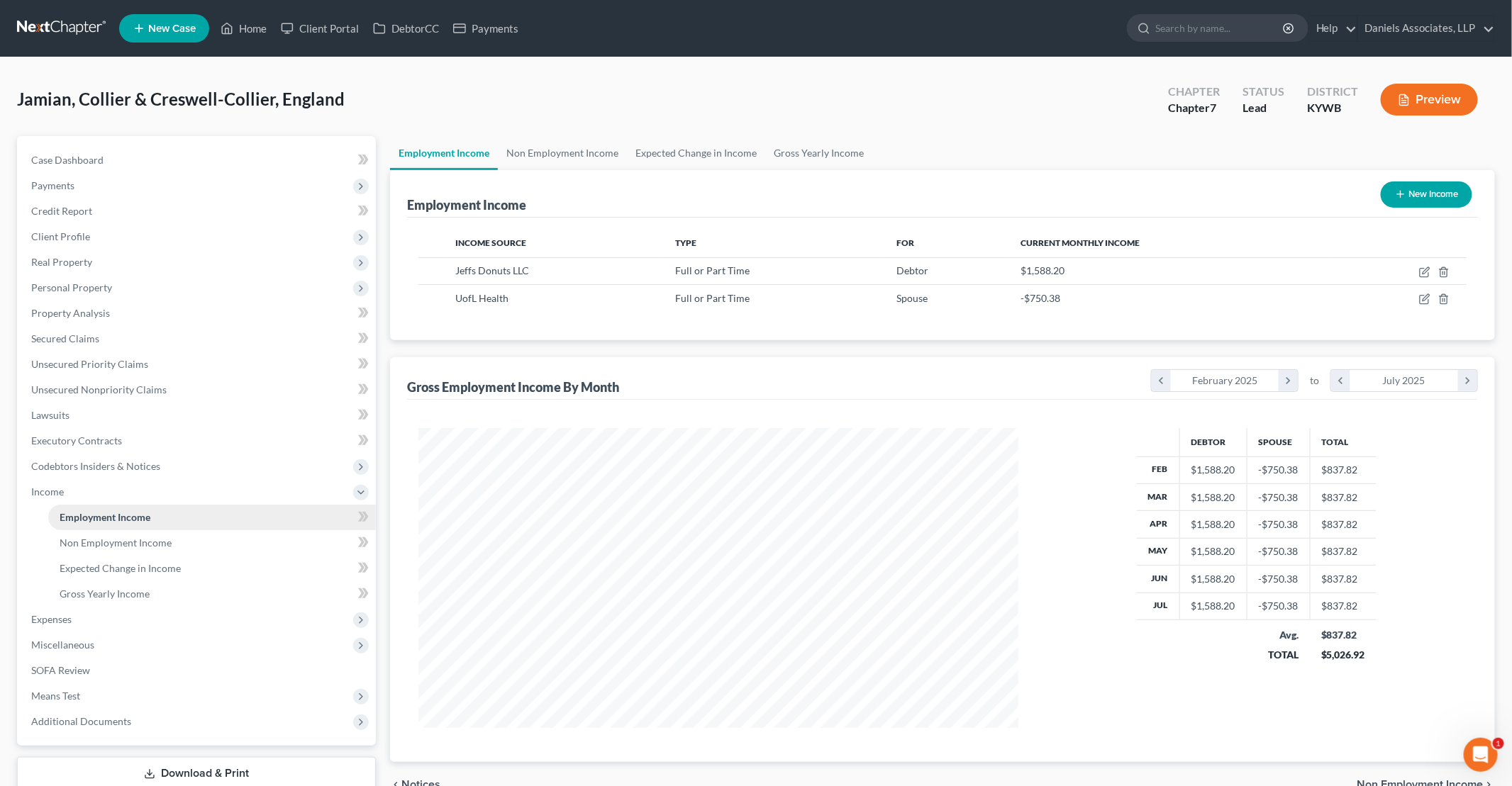 scroll, scrollTop: 708447, scrollLeft: 708565, axis: both 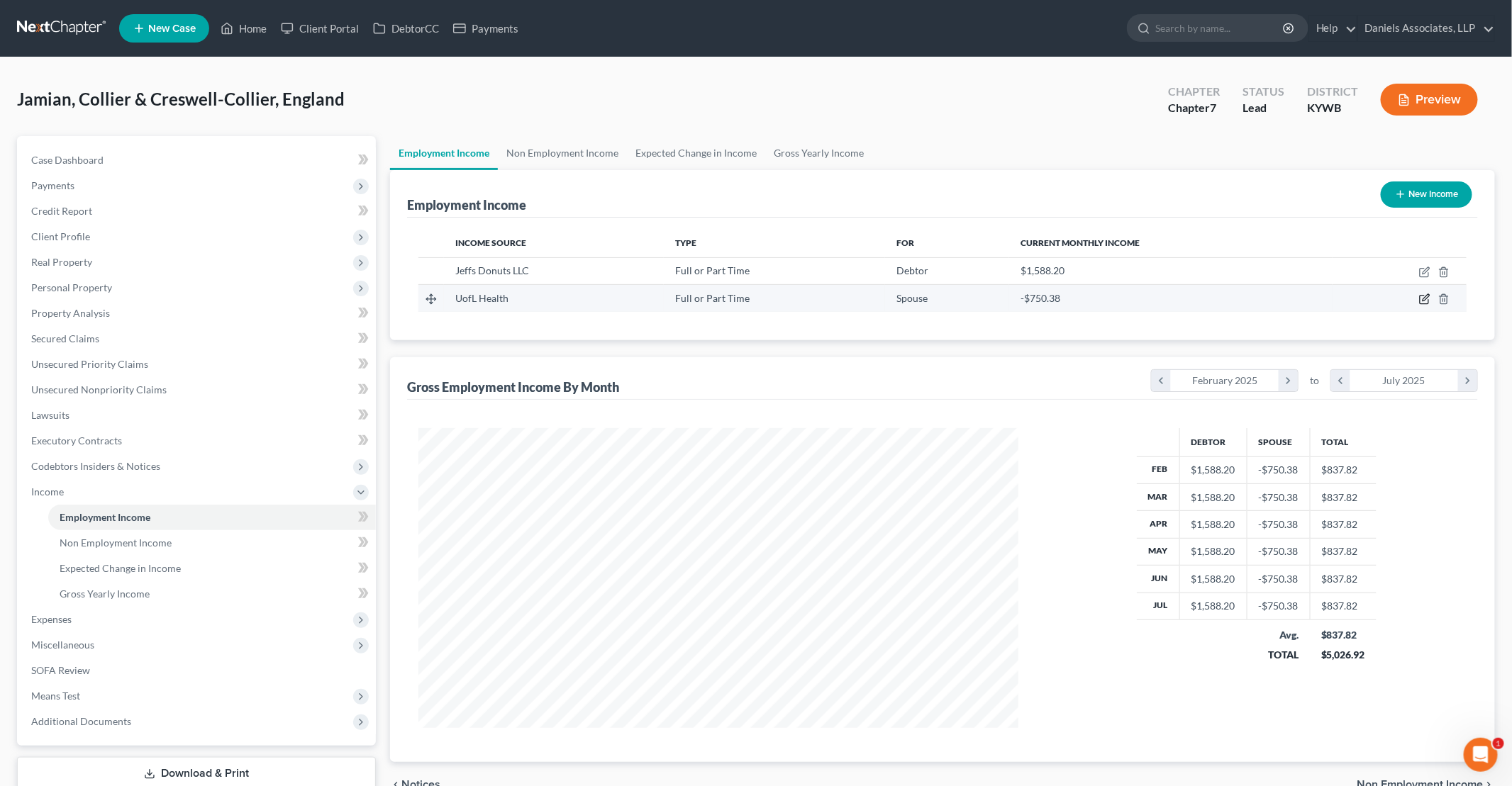 click 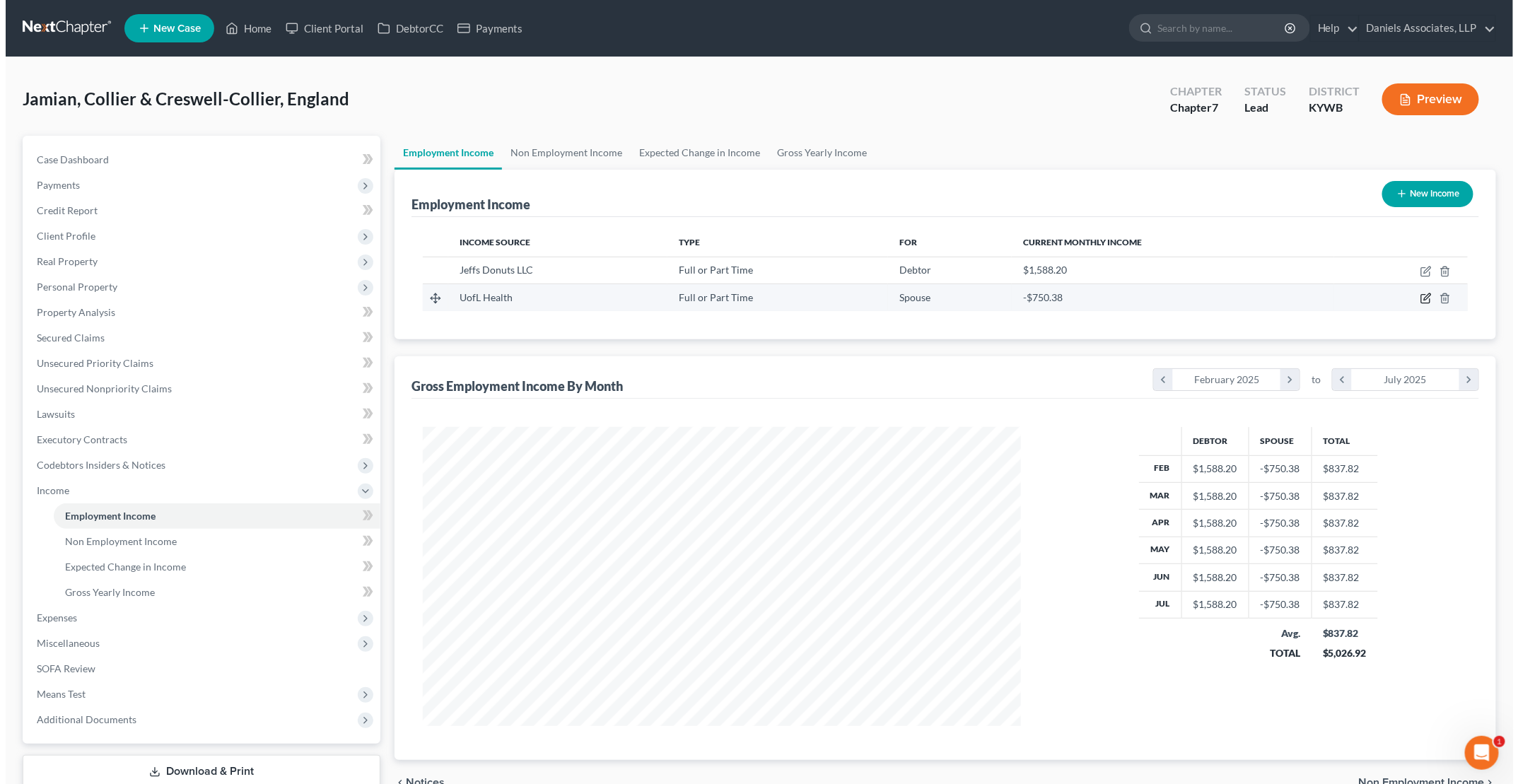 scroll, scrollTop: 706641, scrollLeft: 706402, axis: both 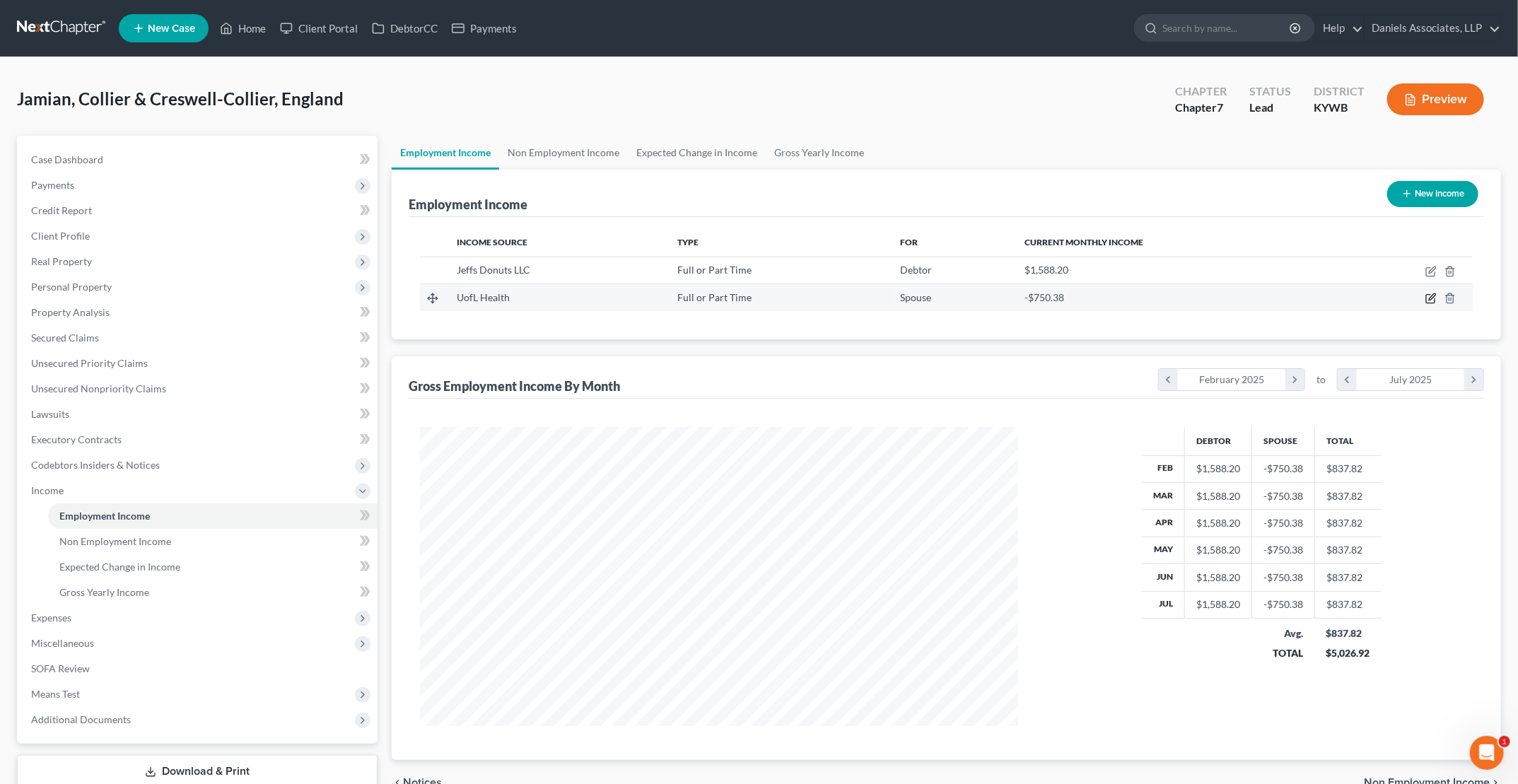 select on "0" 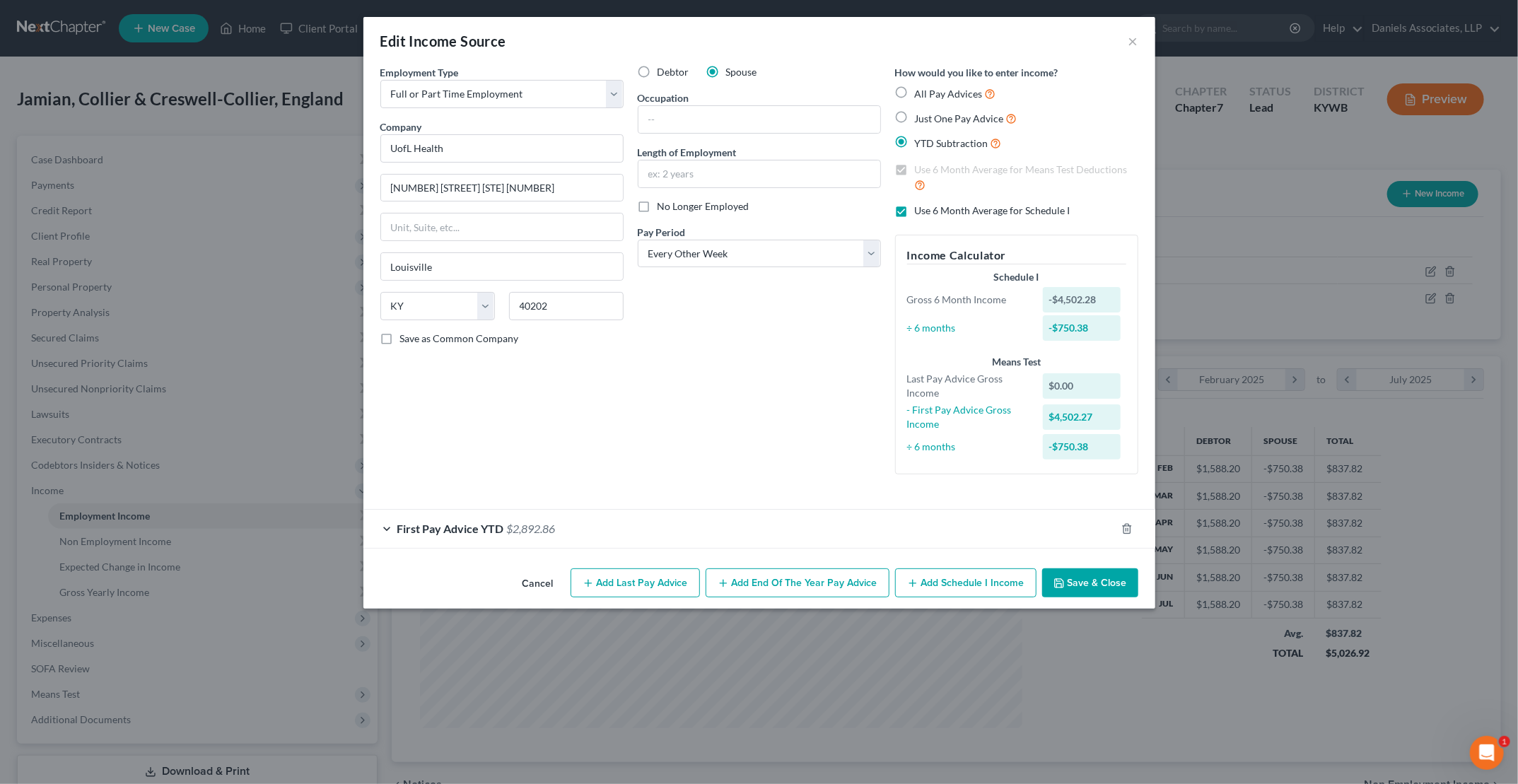 click on "First Pay Advice YTD $2,892.86" at bounding box center (740, 528) 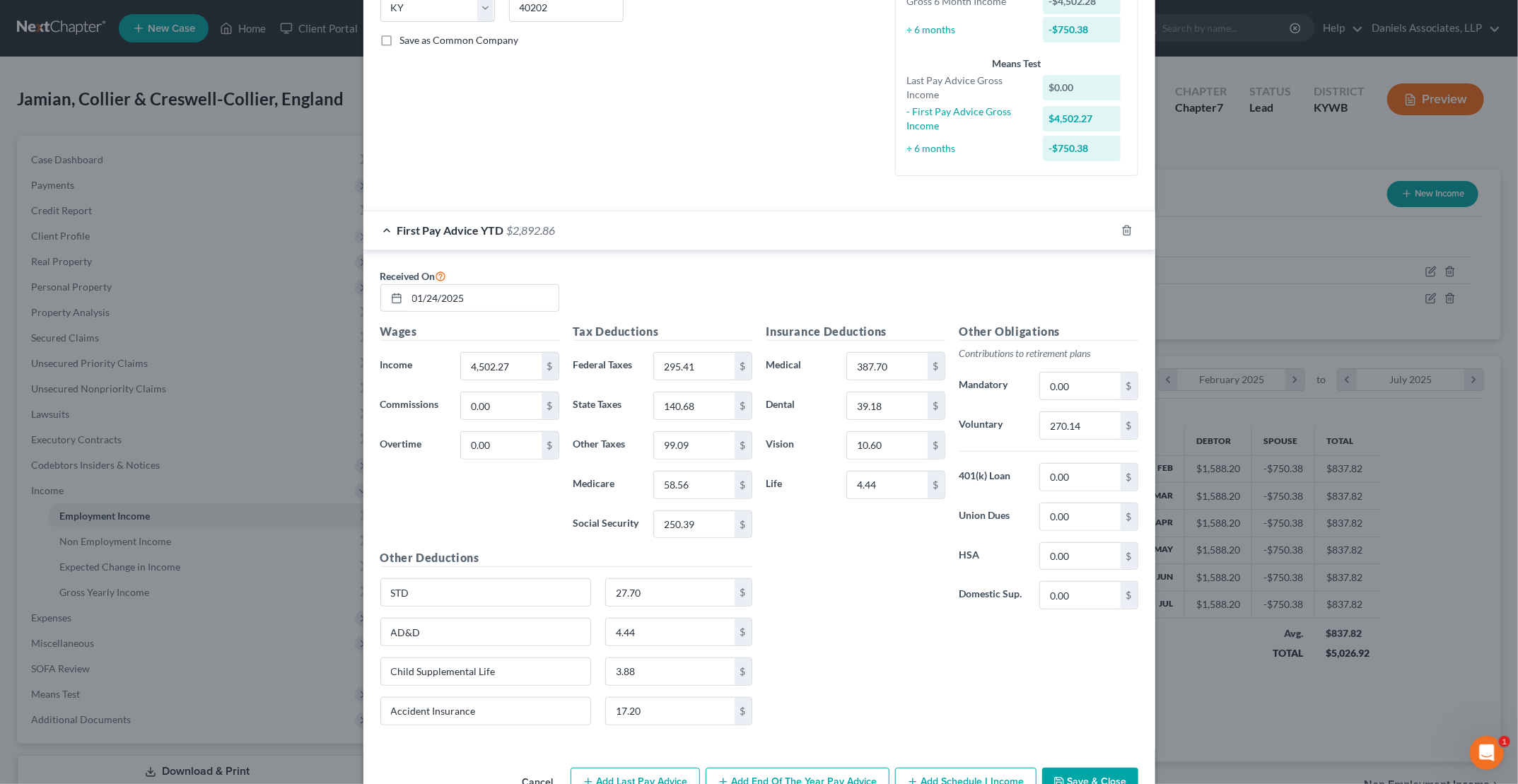 scroll, scrollTop: 331, scrollLeft: 0, axis: vertical 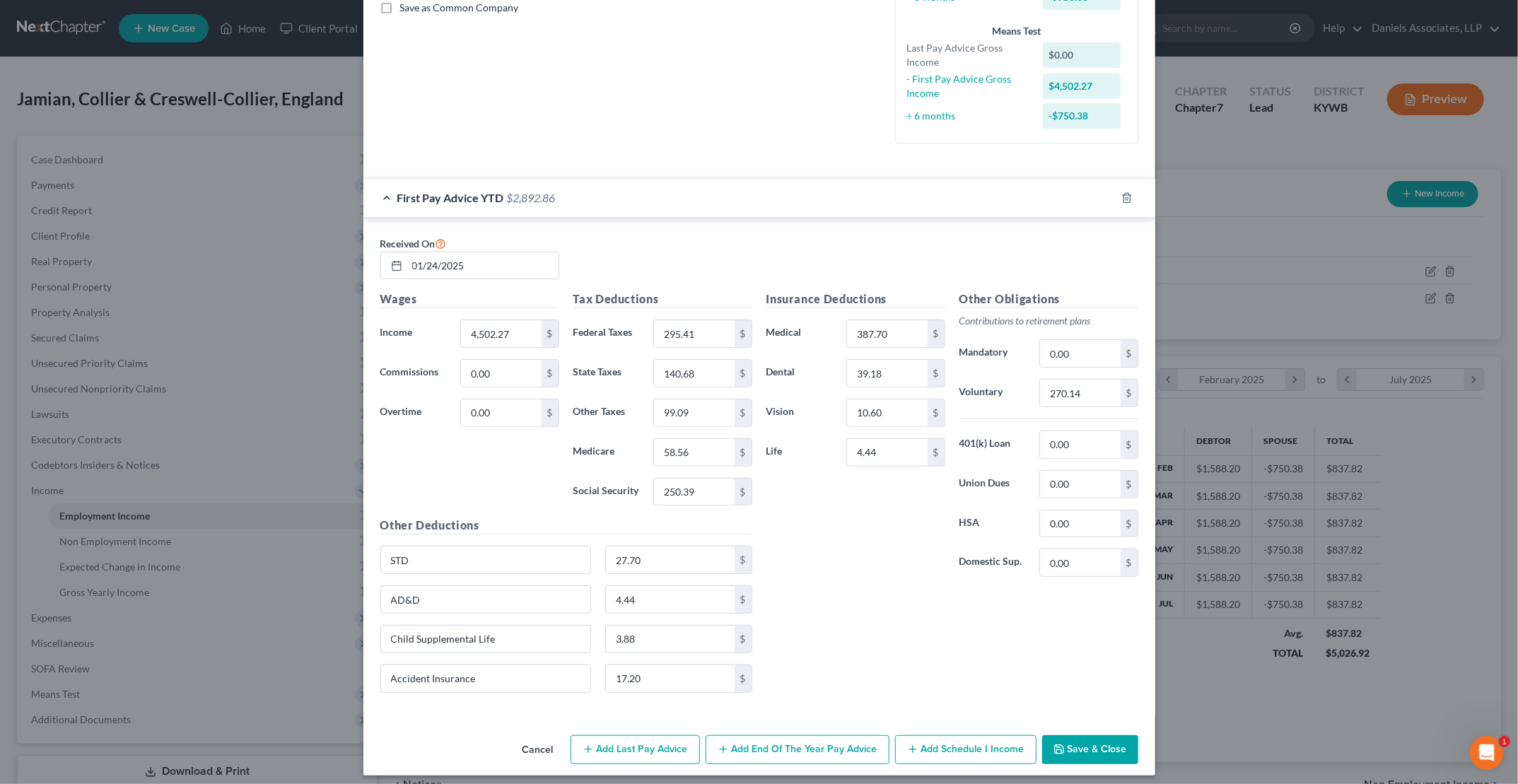 click on "Add Last Pay Advice" at bounding box center [635, 750] 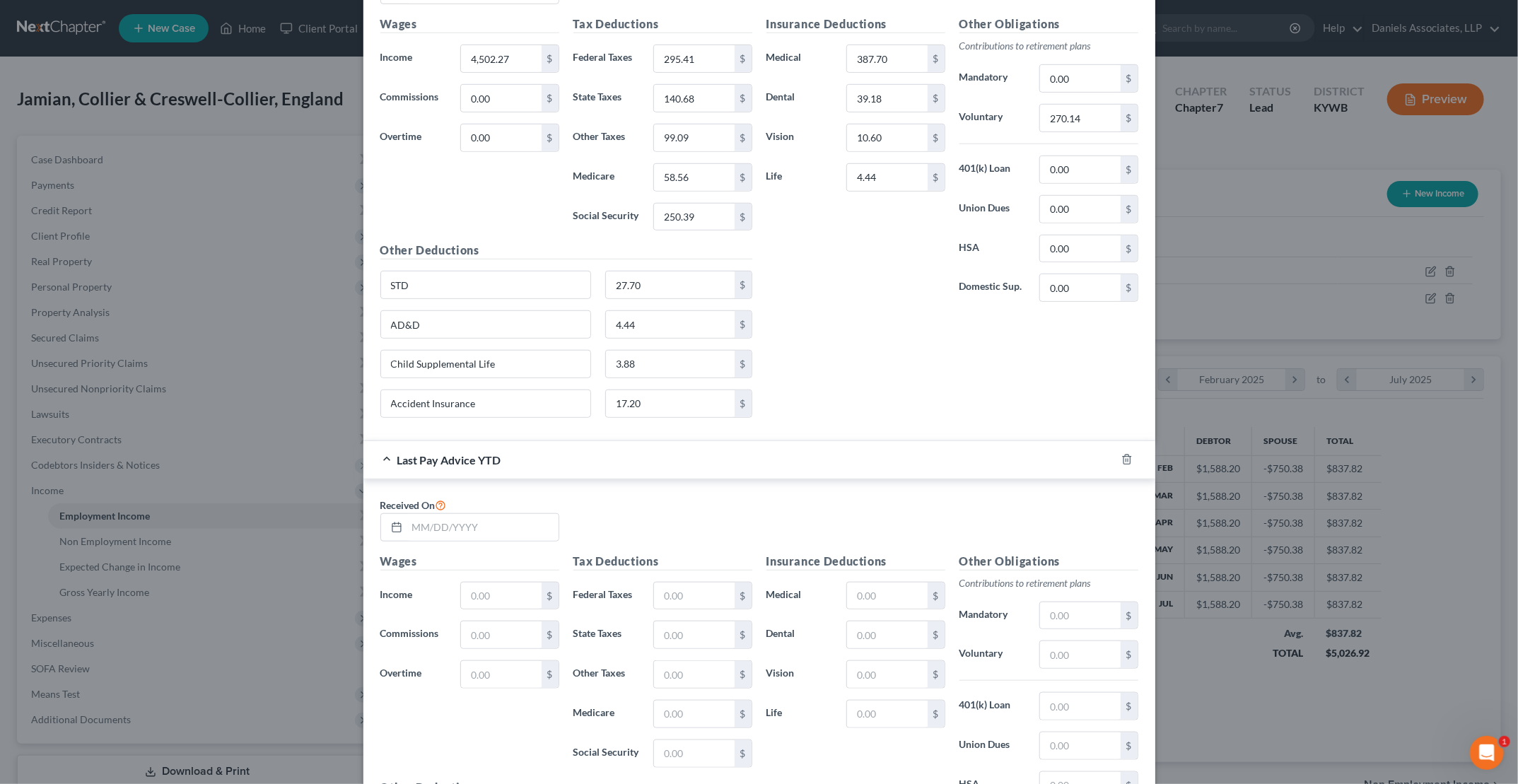 scroll, scrollTop: 614, scrollLeft: 0, axis: vertical 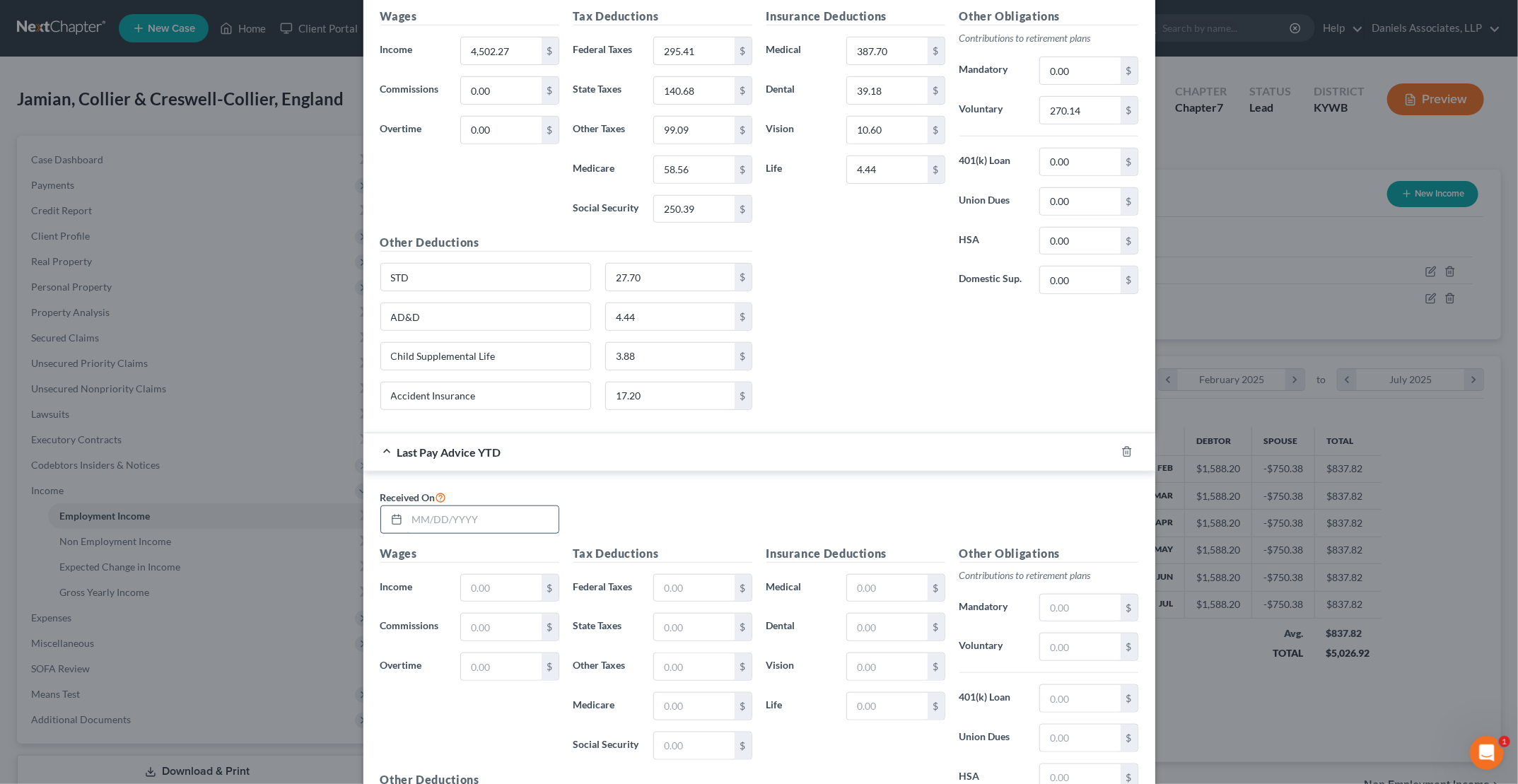 click at bounding box center (483, 520) 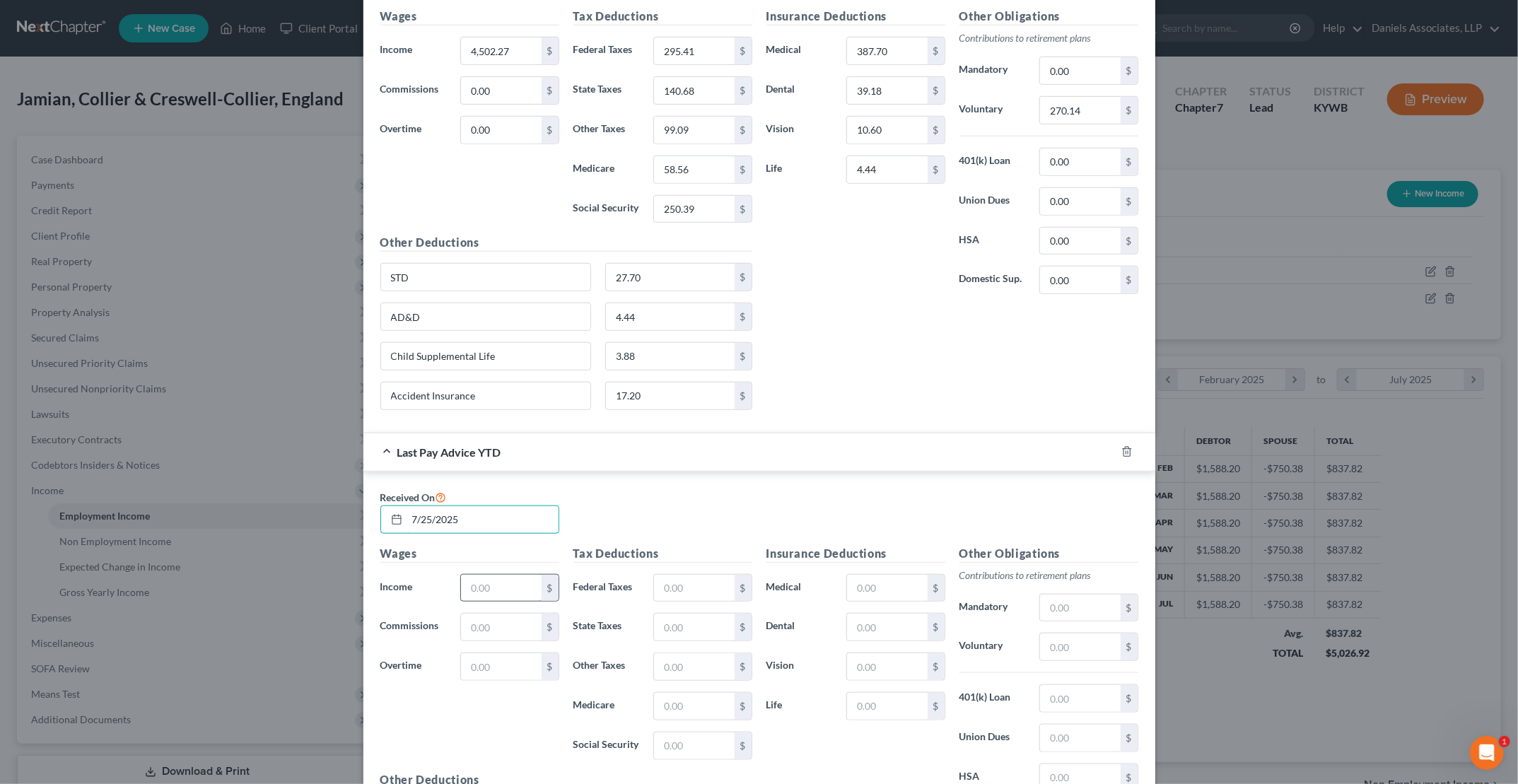 type on "7/25/2025" 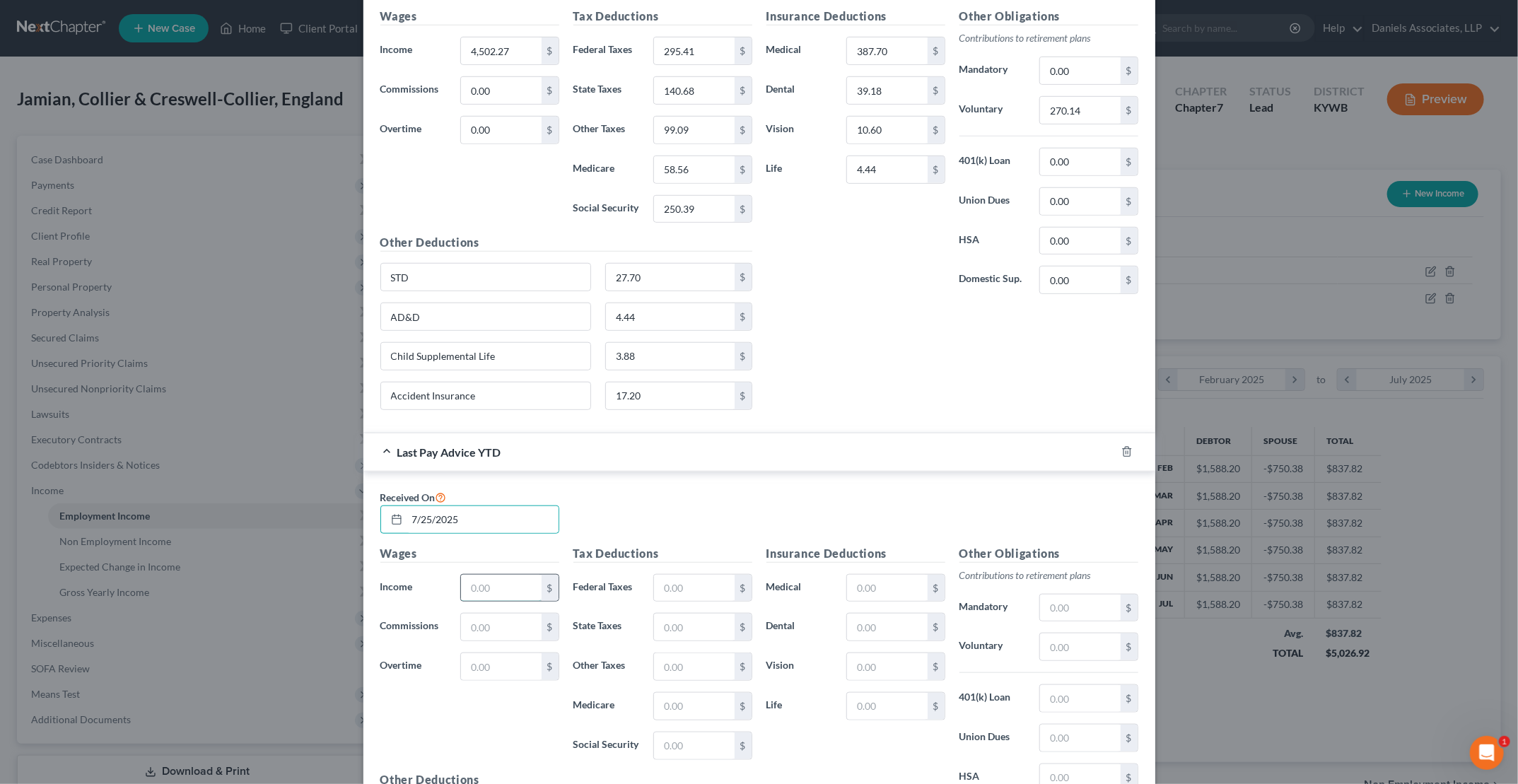 click at bounding box center [501, 588] 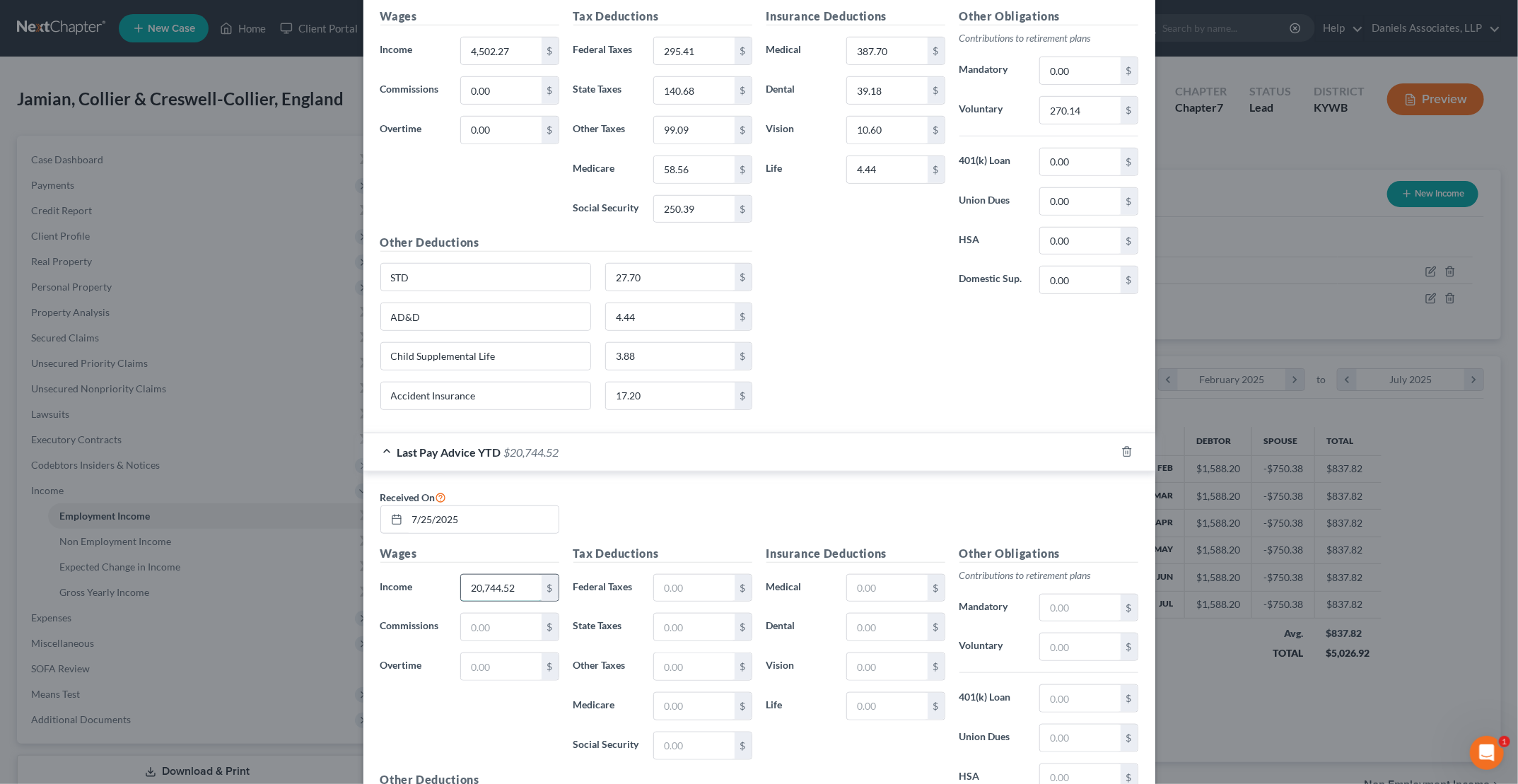 type on "20,744.52" 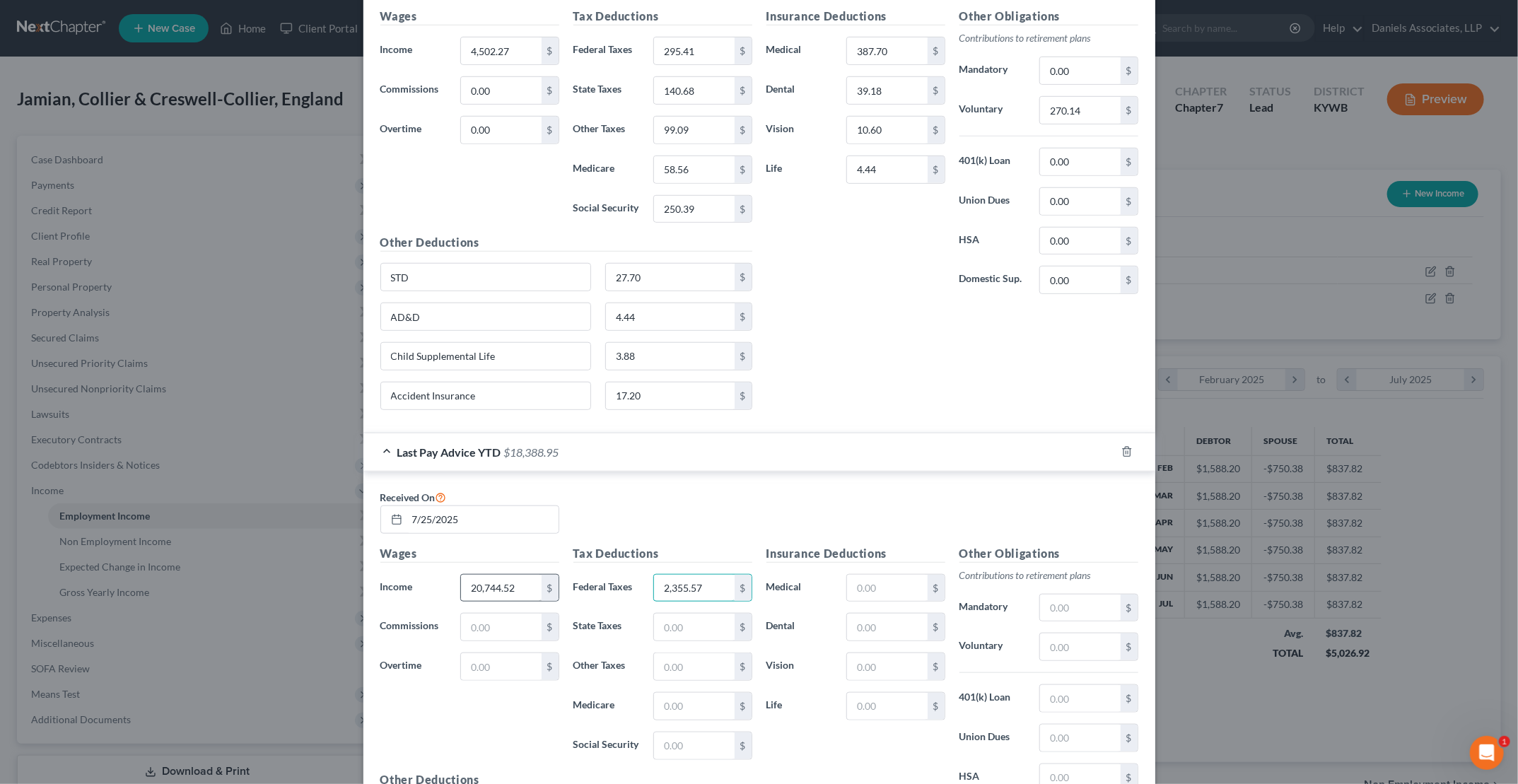 type on "2,355.57" 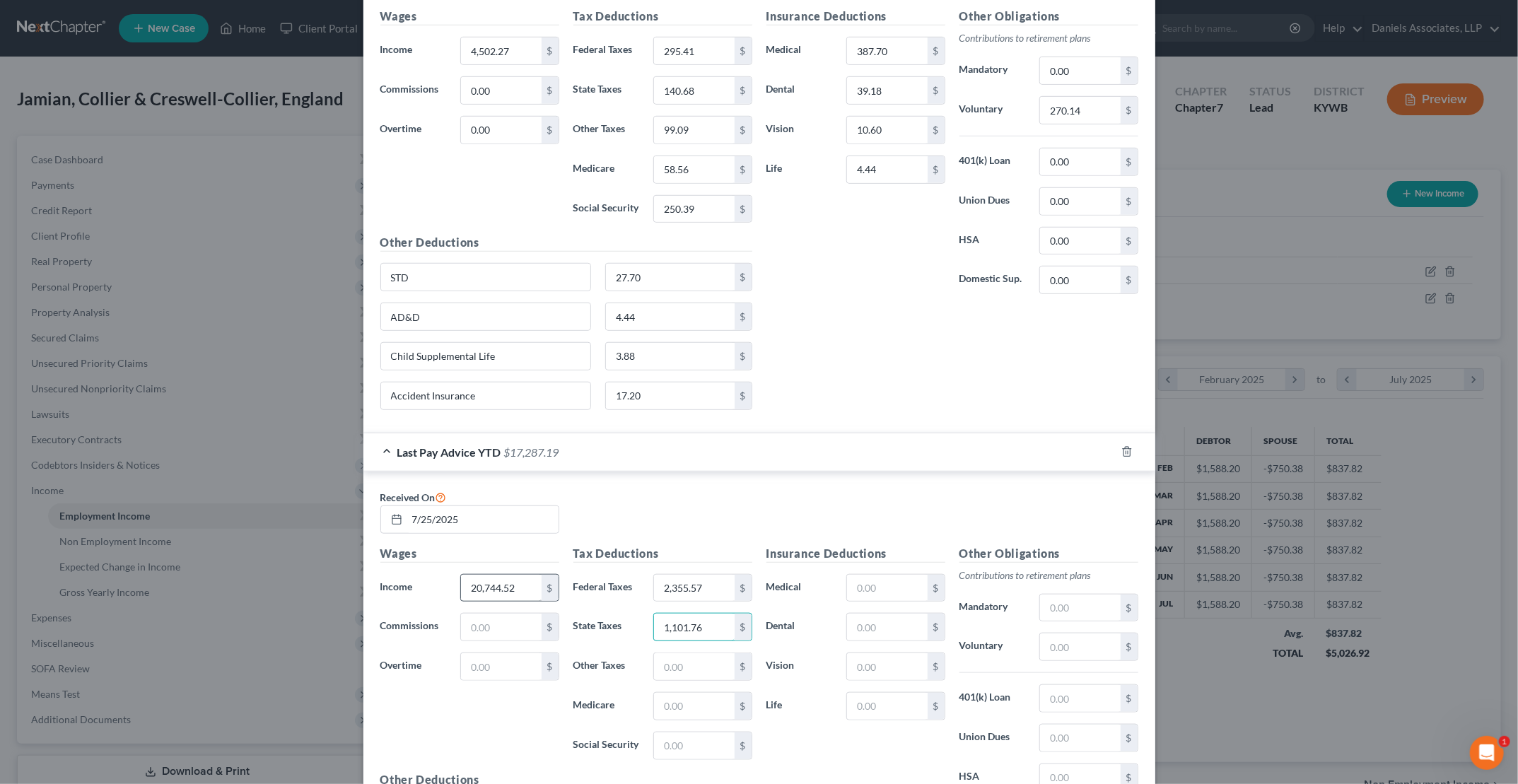 type on "1,101.76" 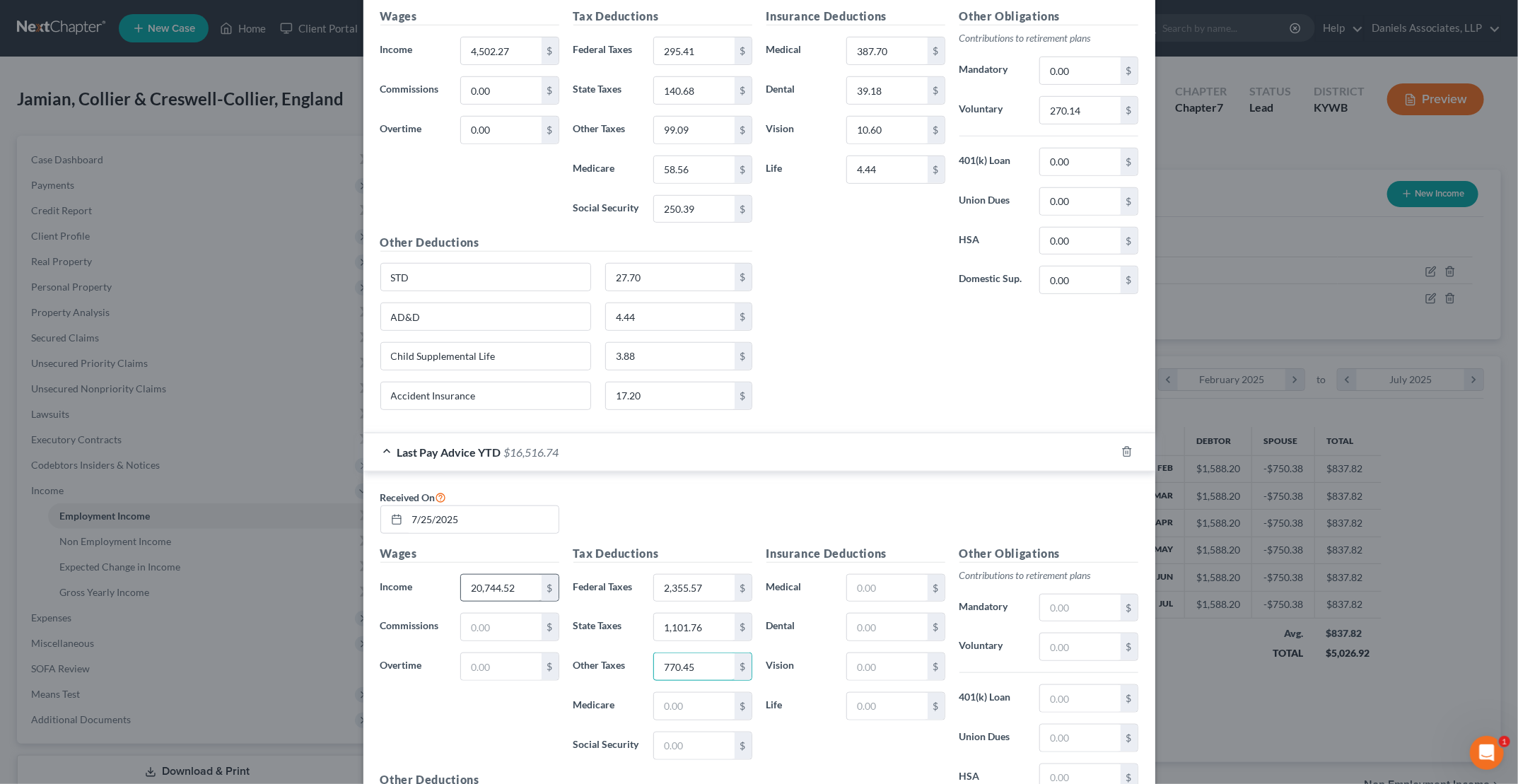 type on "770.45" 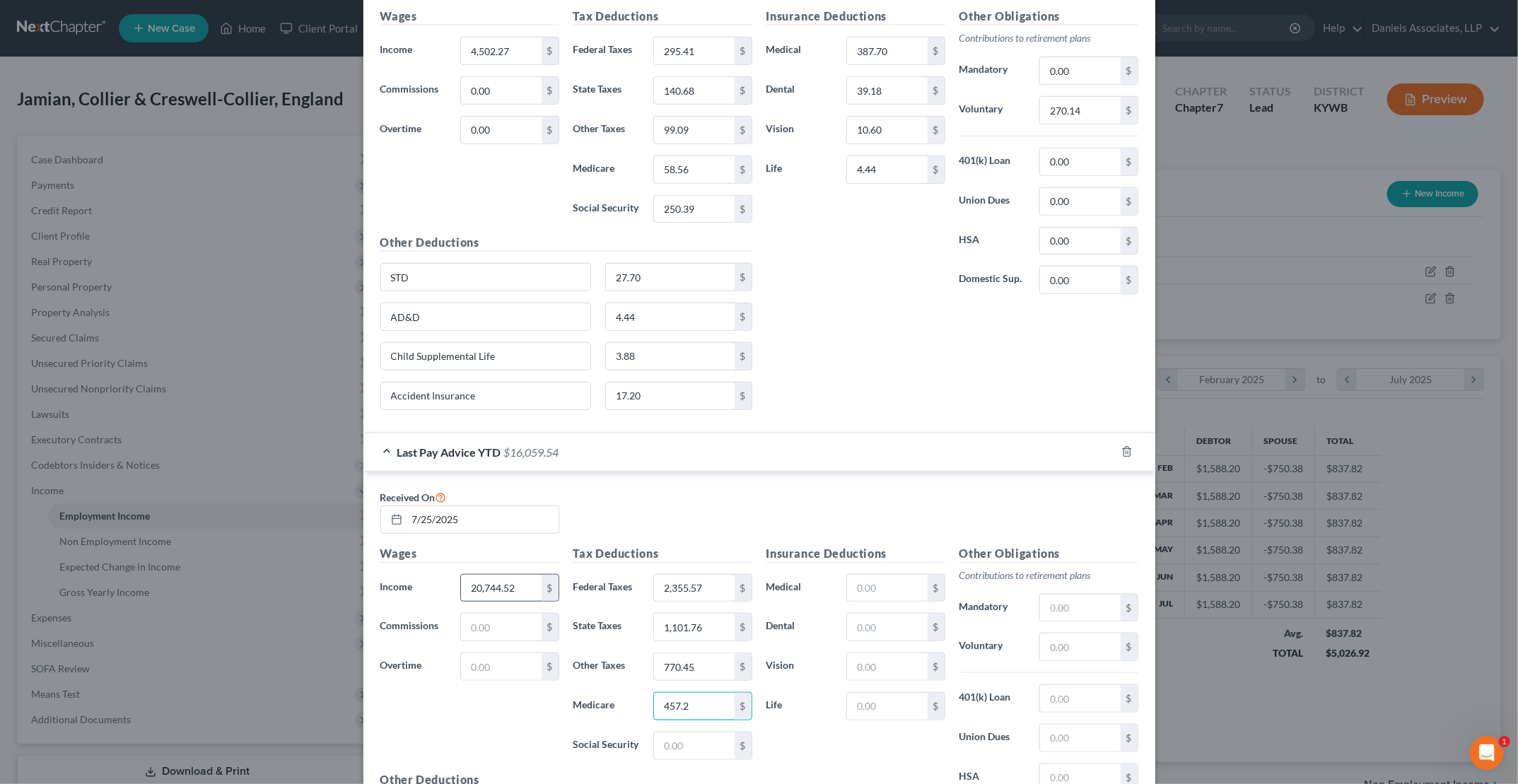 type on "457.2" 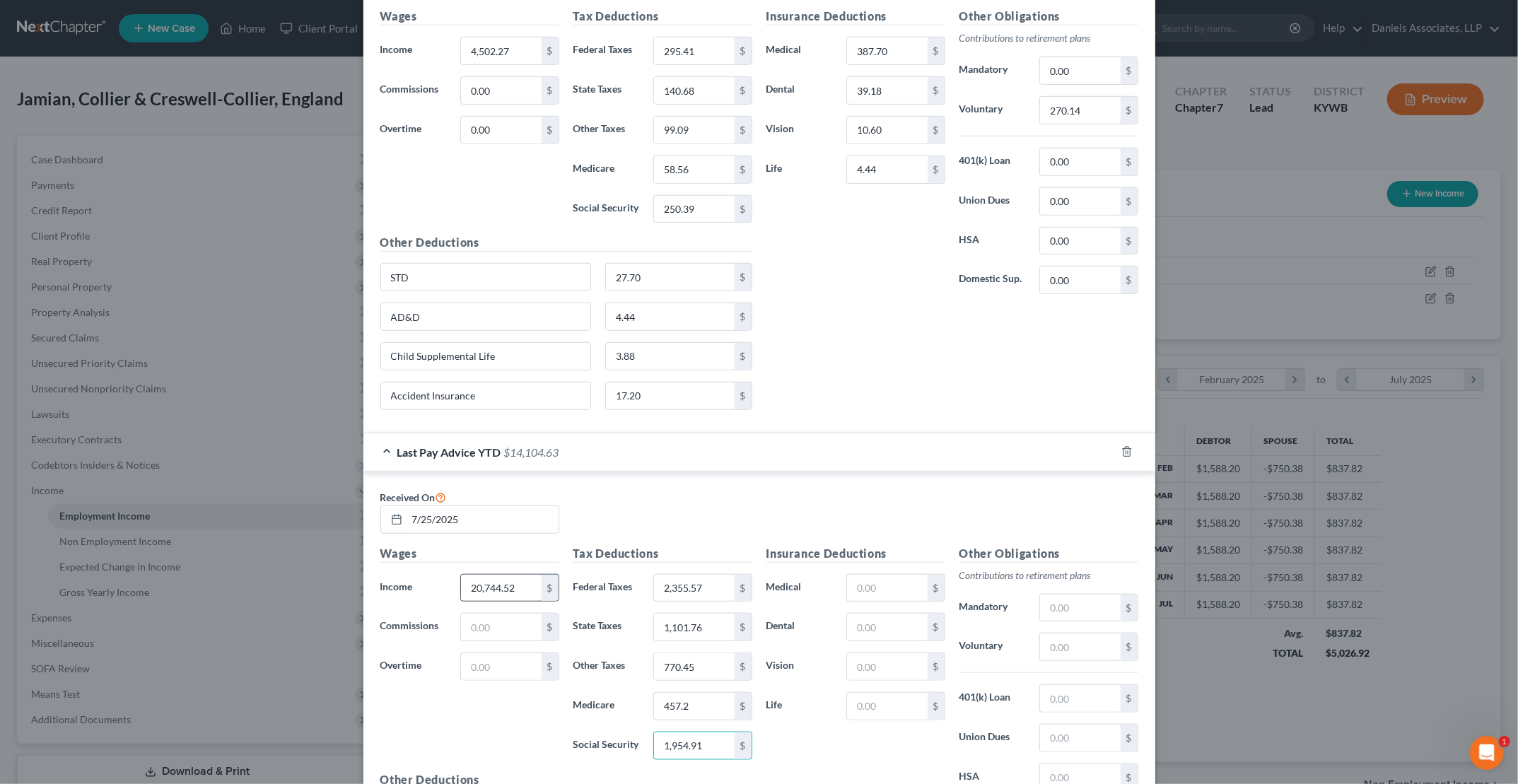 type on "1,954.91" 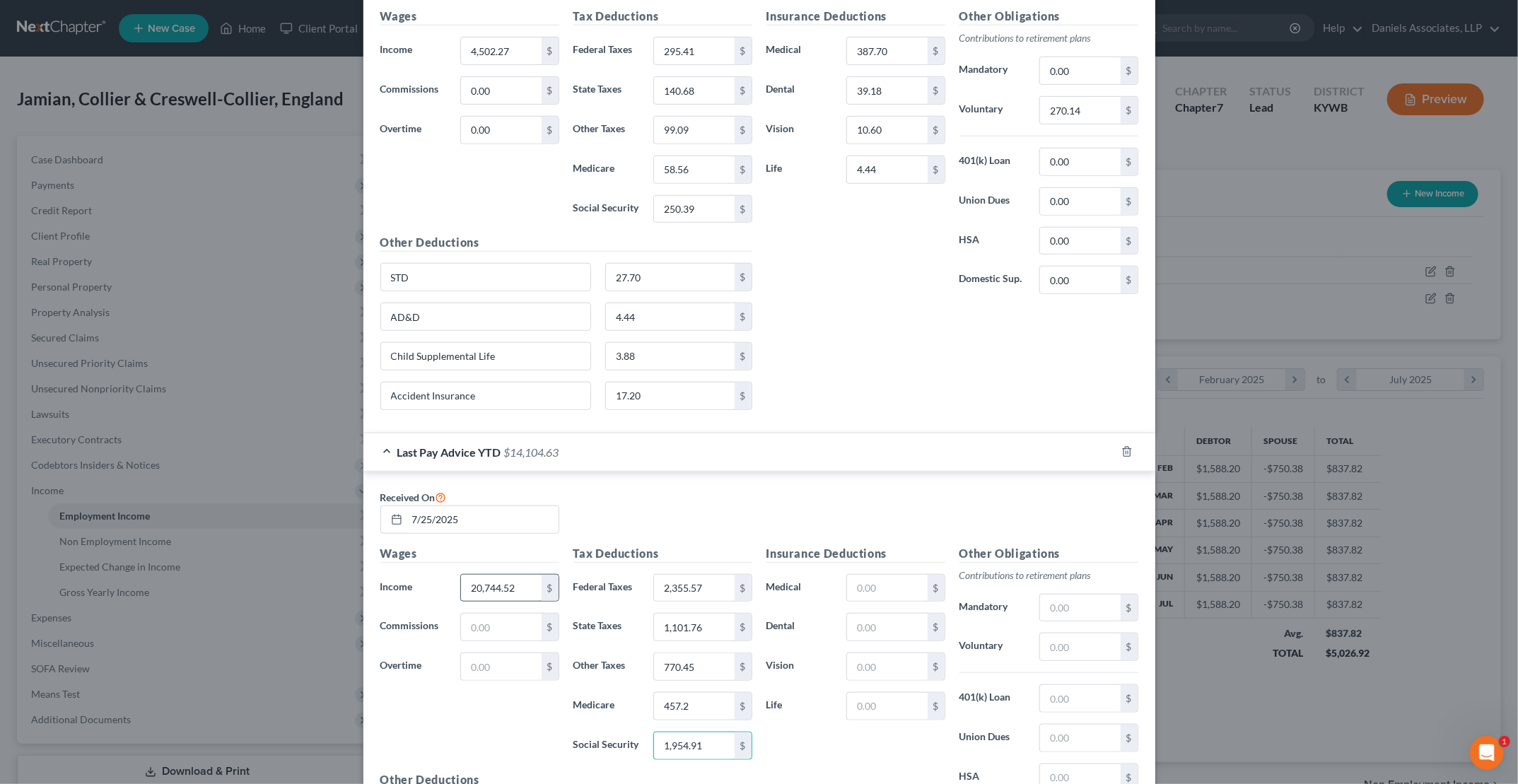 scroll, scrollTop: 766, scrollLeft: 0, axis: vertical 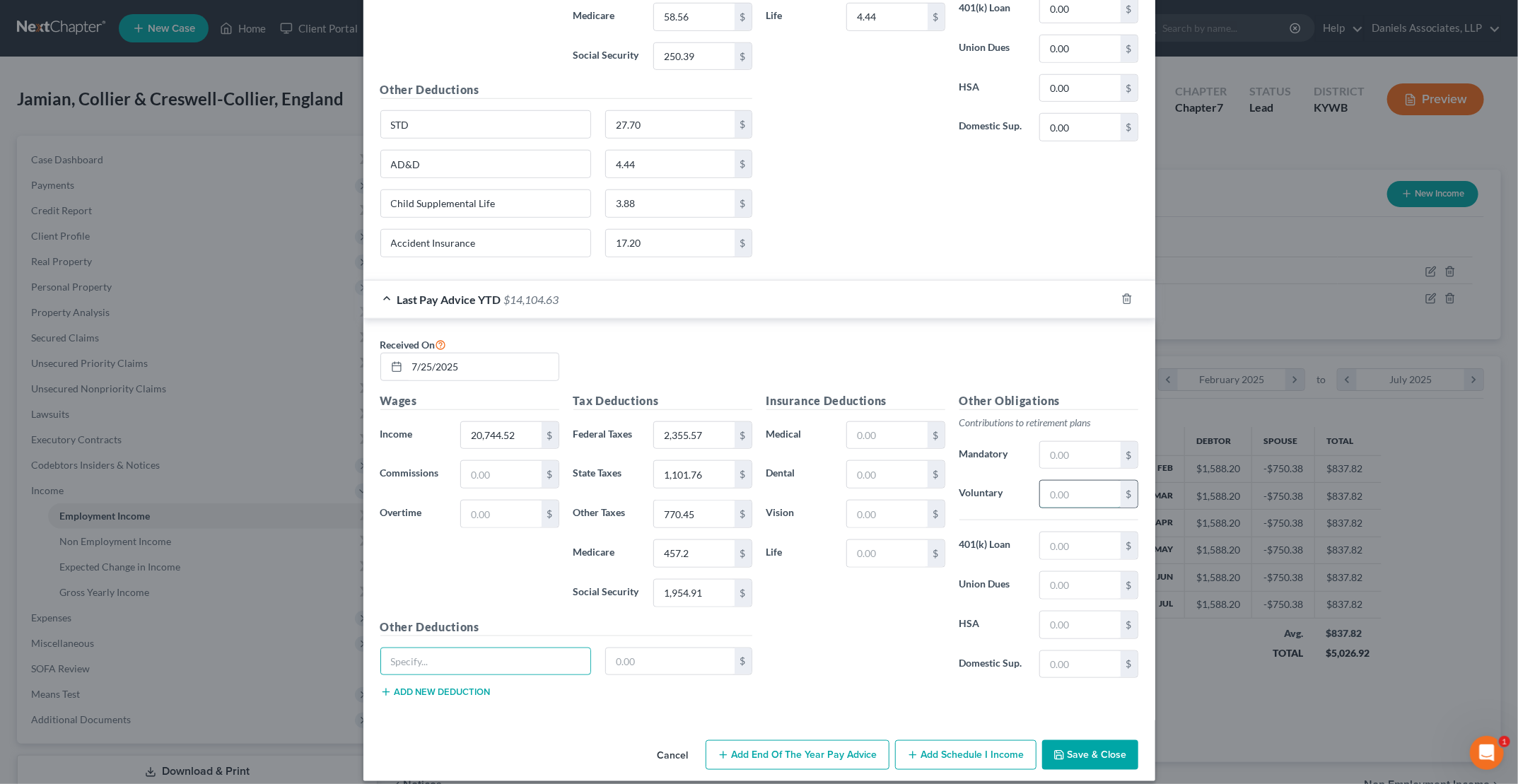 click at bounding box center (1080, 494) 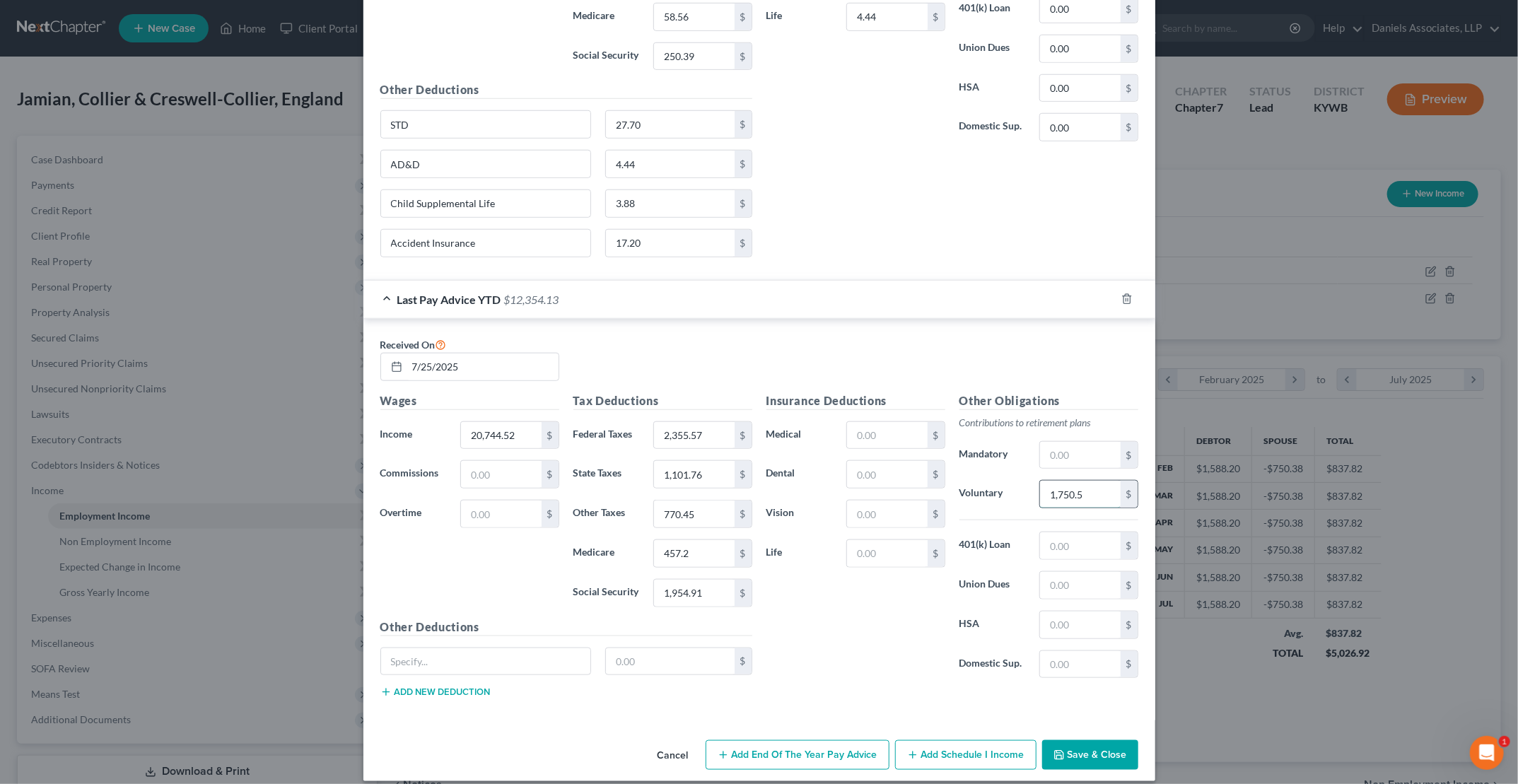 type on "1,750.5" 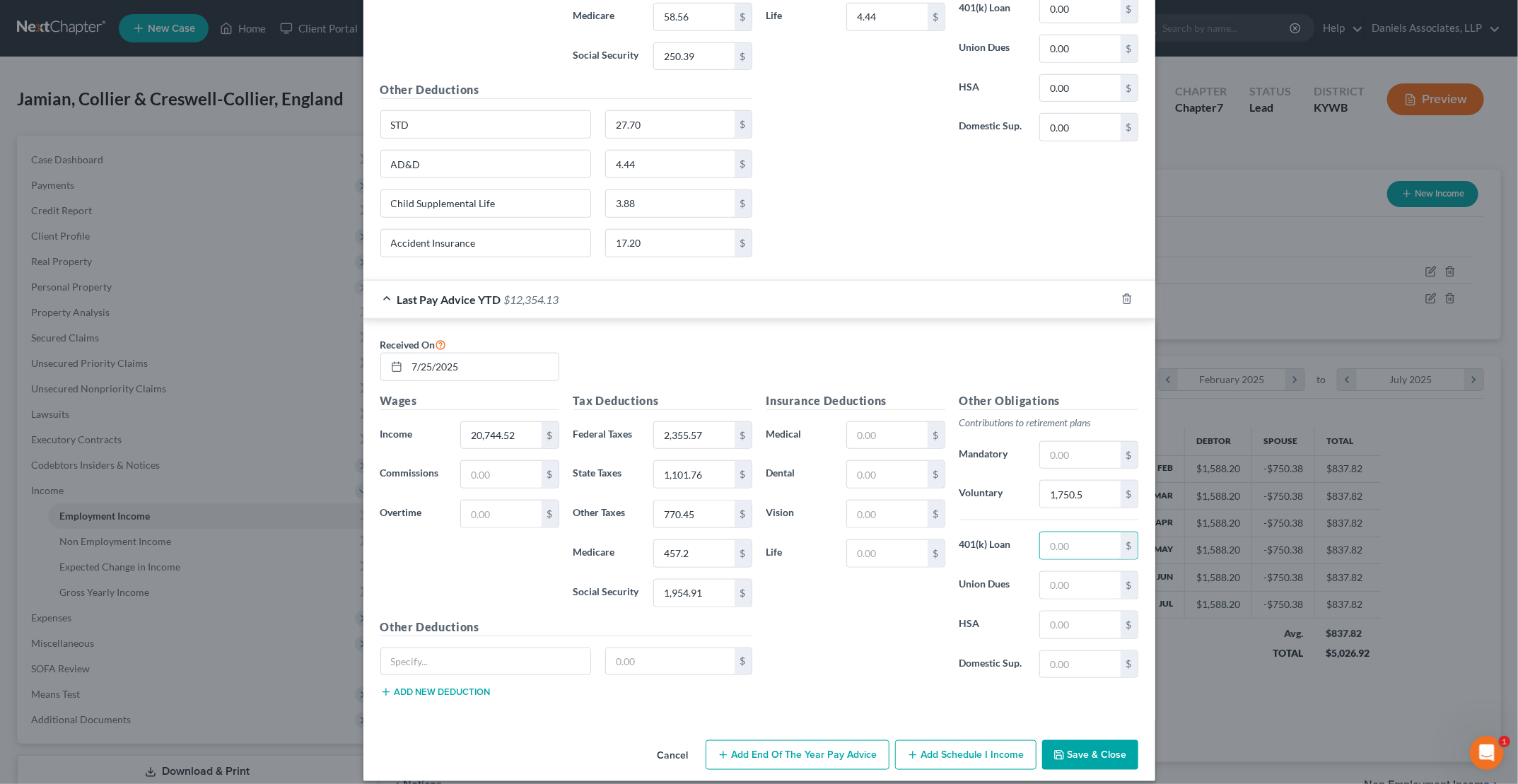 click on "Add new deduction" at bounding box center (436, 692) 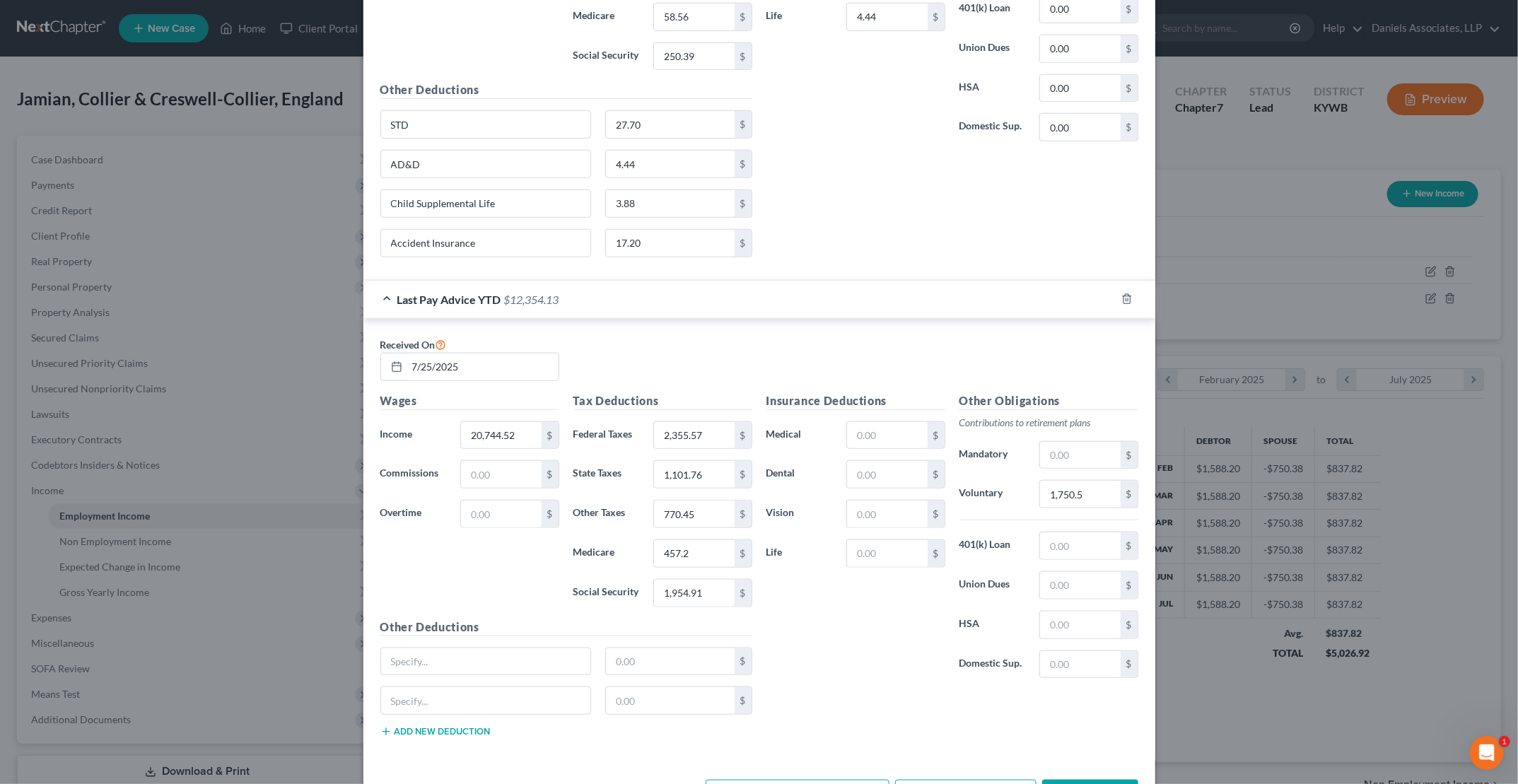 click on "Add new deduction" at bounding box center (436, 732) 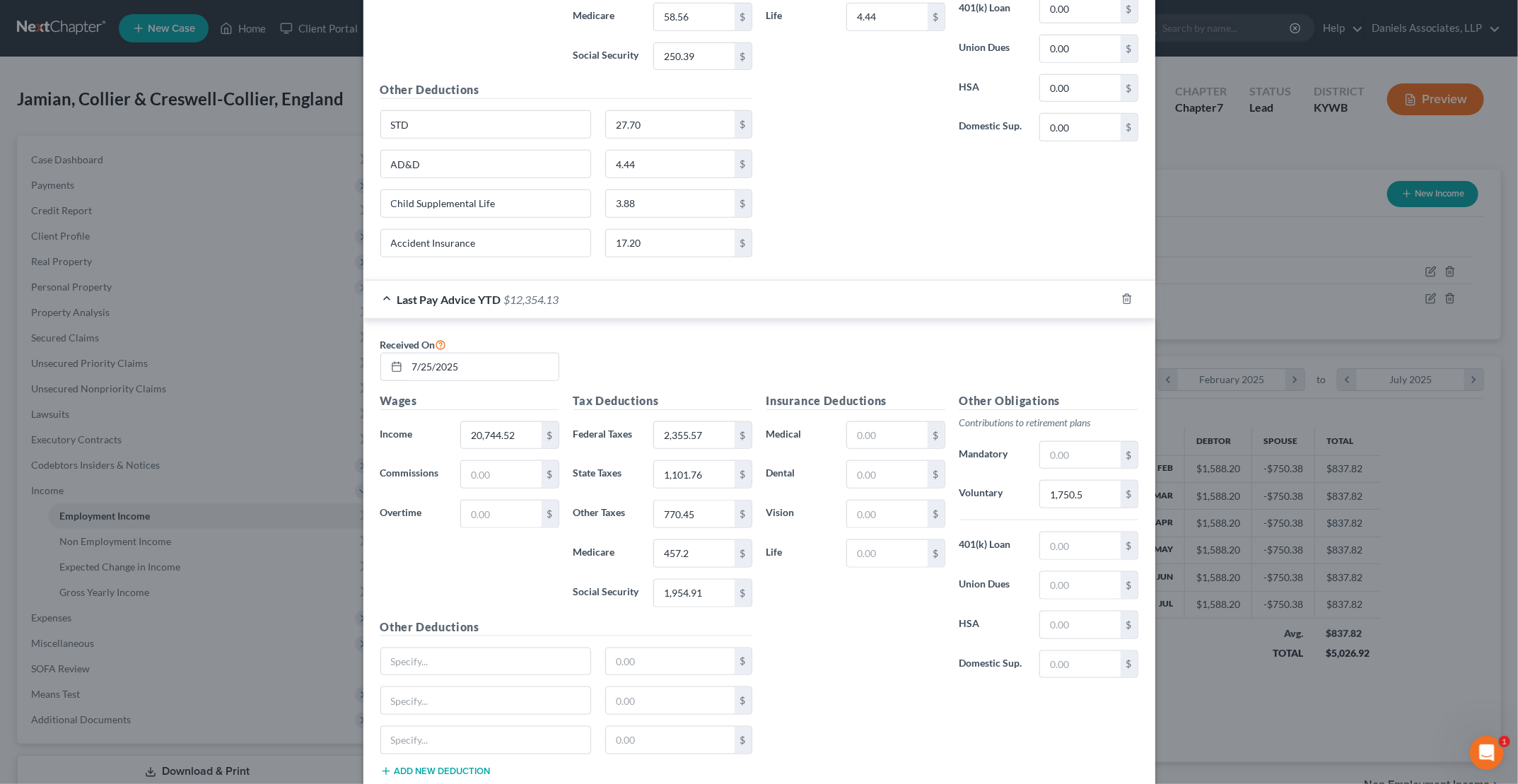 click on "Add new deduction" at bounding box center (436, 771) 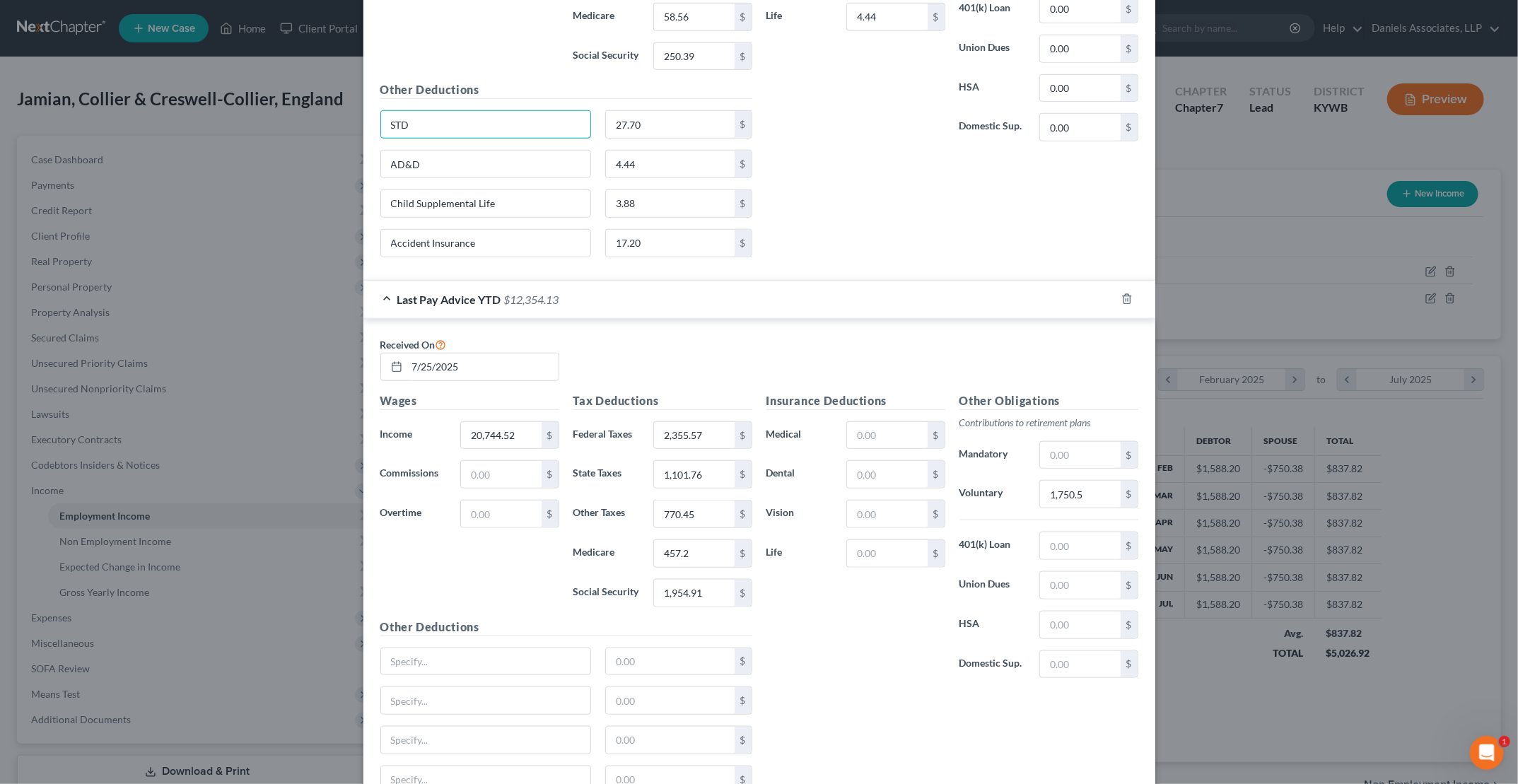 drag, startPoint x: 434, startPoint y: 121, endPoint x: 352, endPoint y: 121, distance: 82 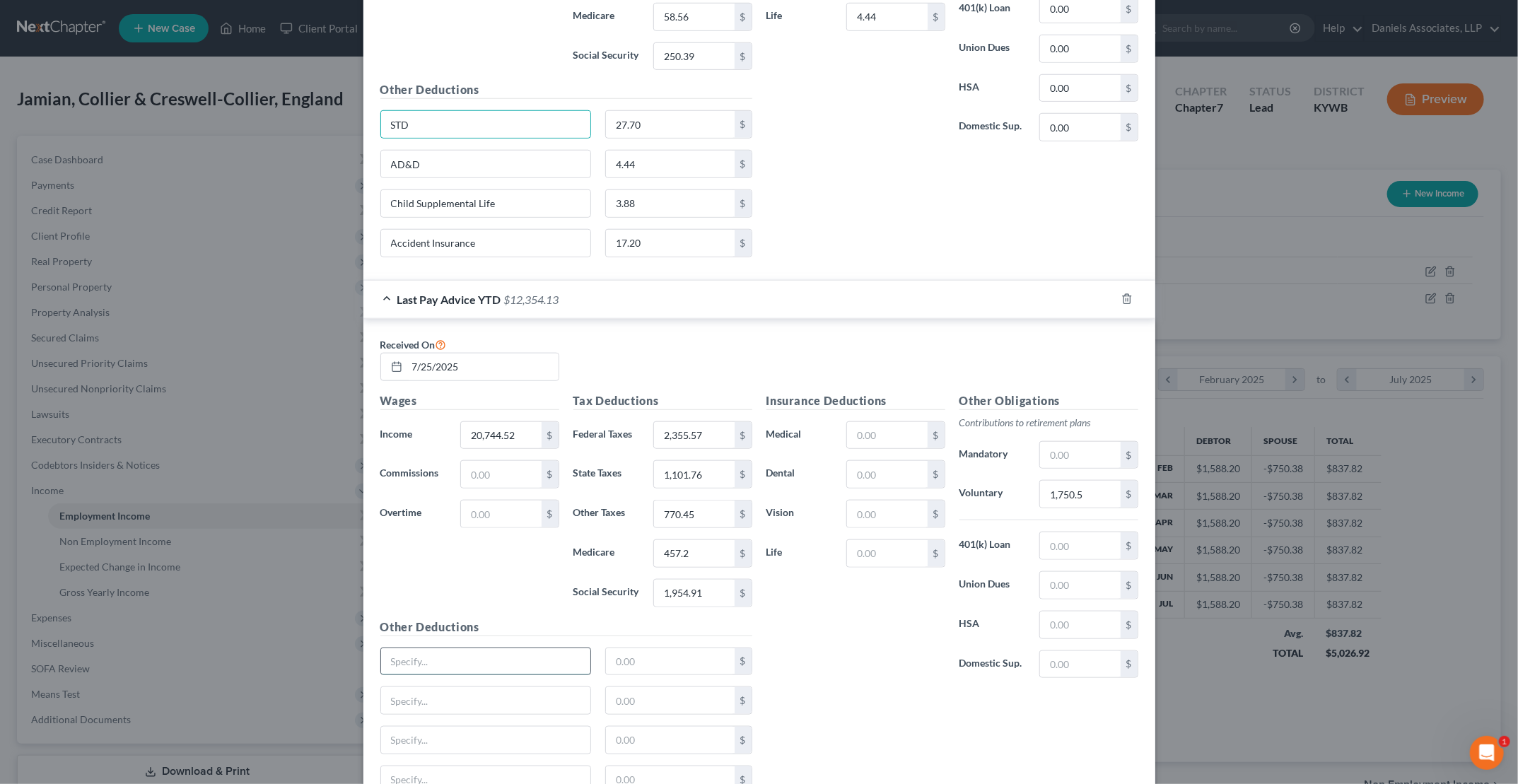 click at bounding box center (486, 662) 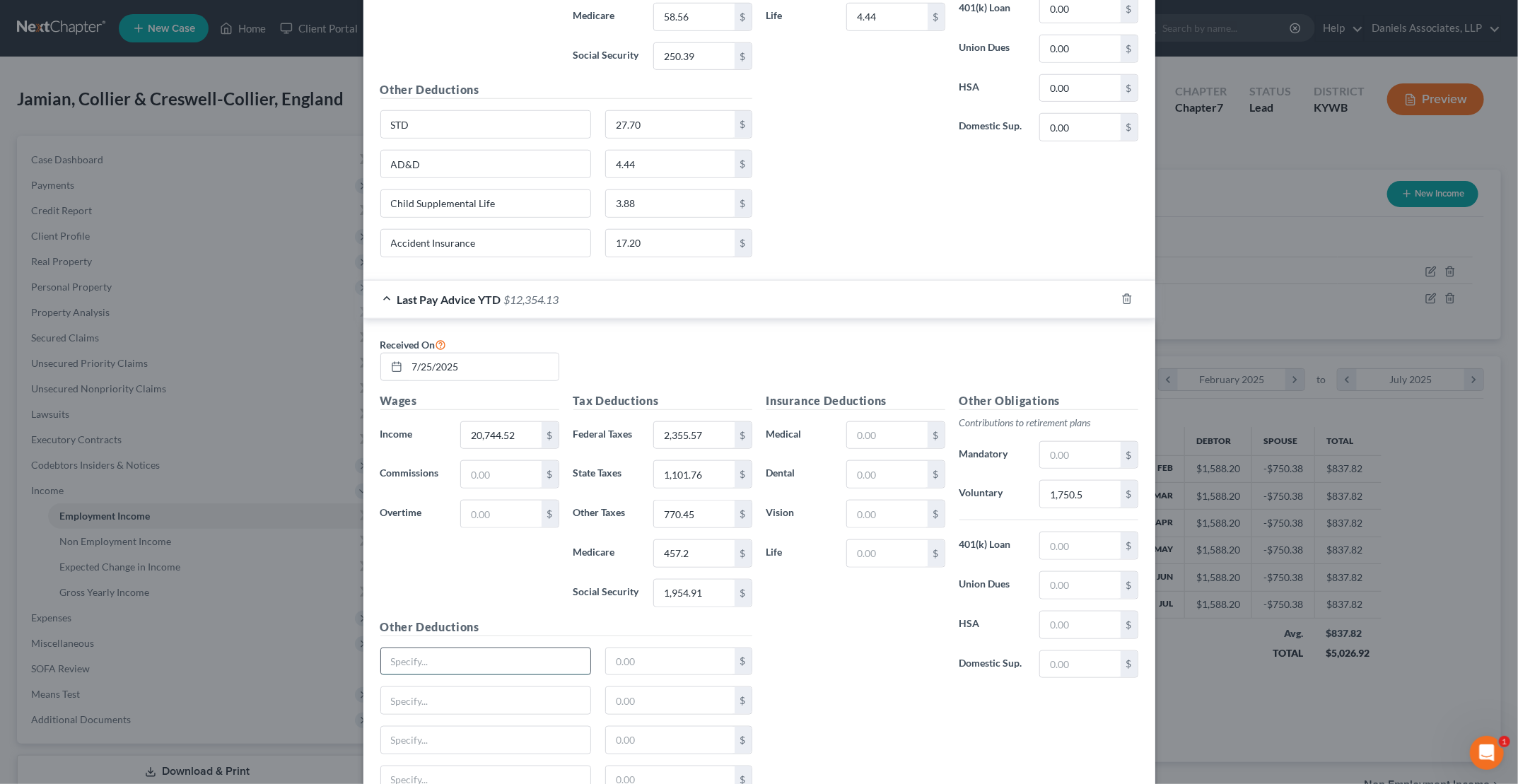 paste on "STD" 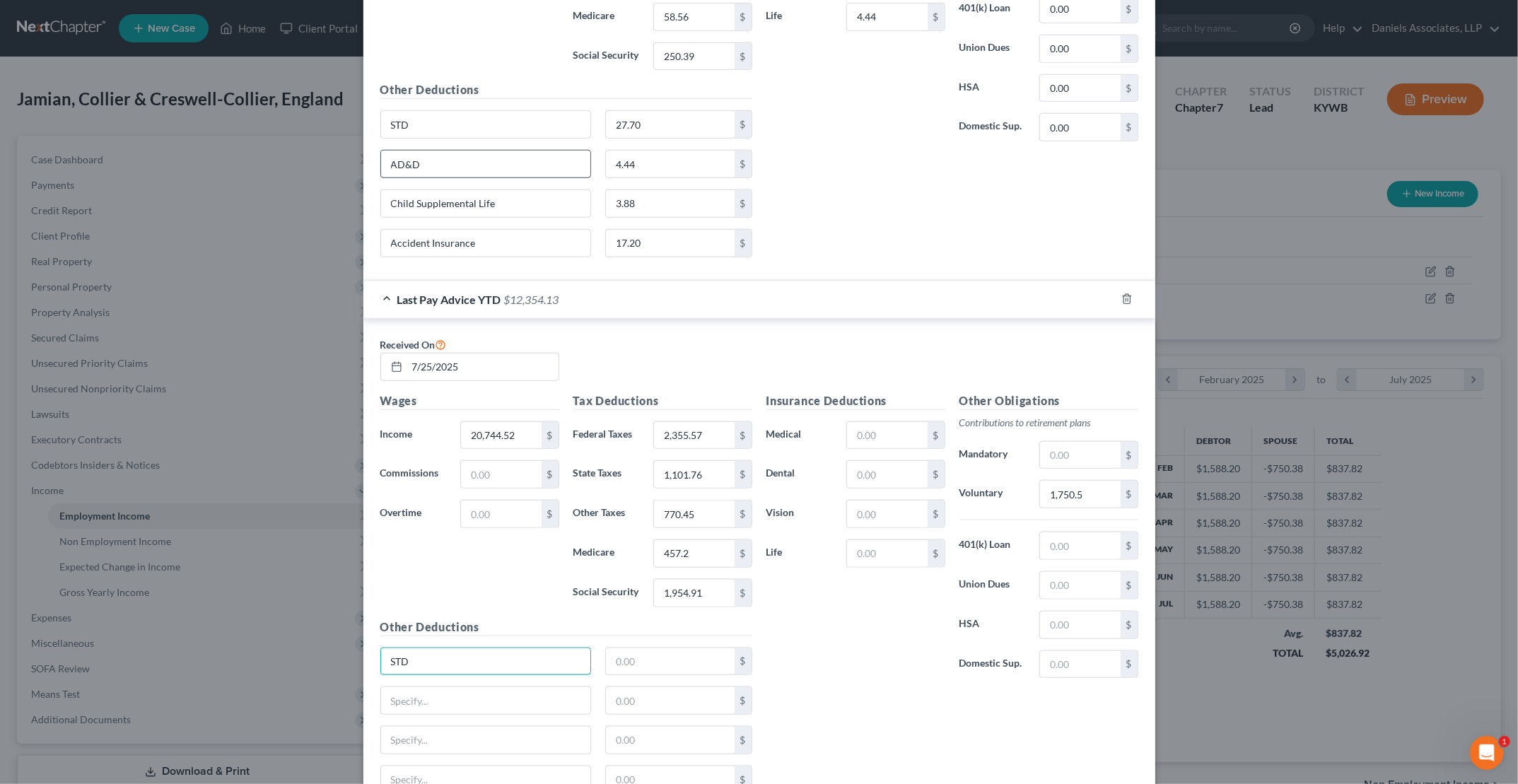 type on "STD" 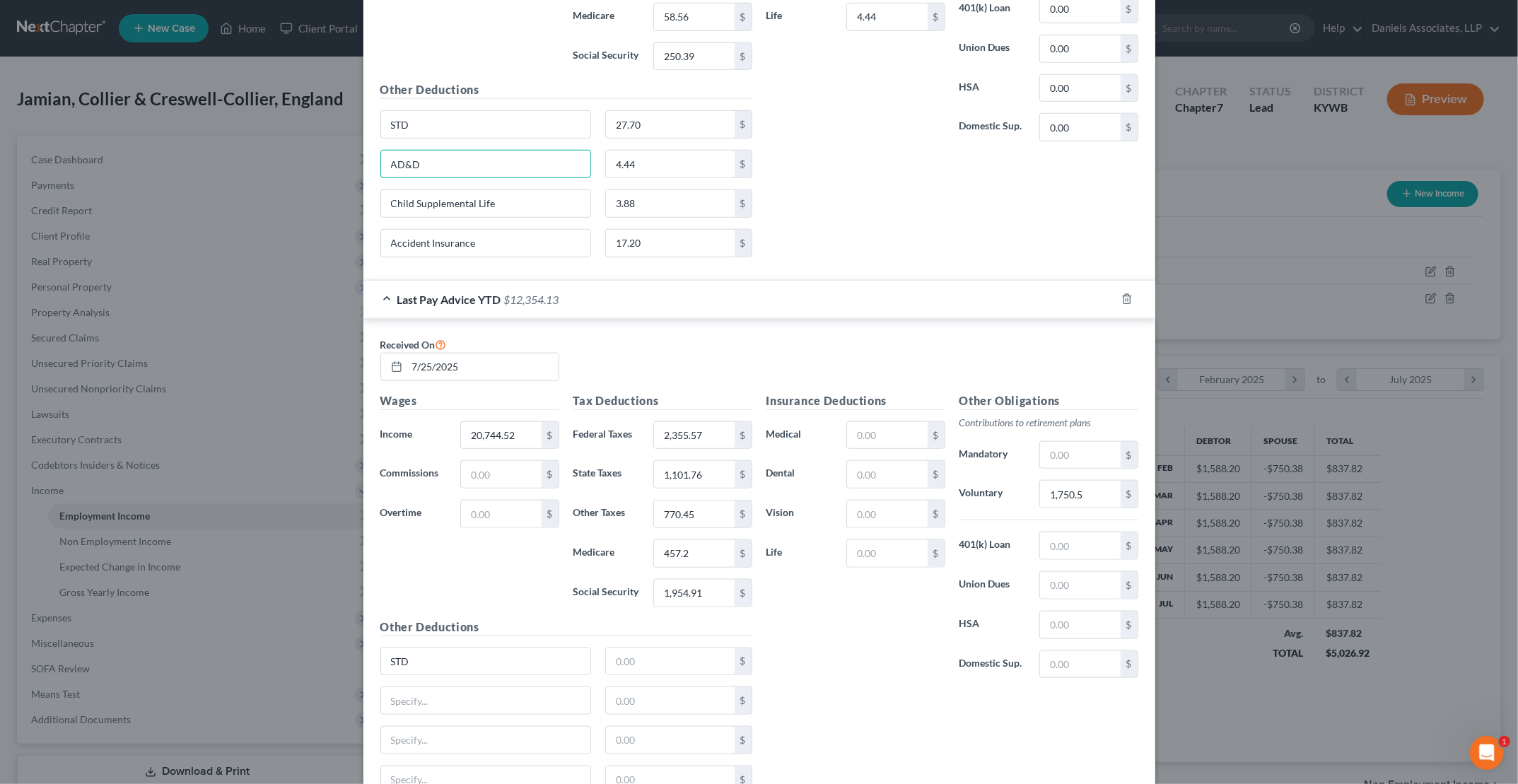 drag, startPoint x: 441, startPoint y: 162, endPoint x: 353, endPoint y: 159, distance: 88.05112 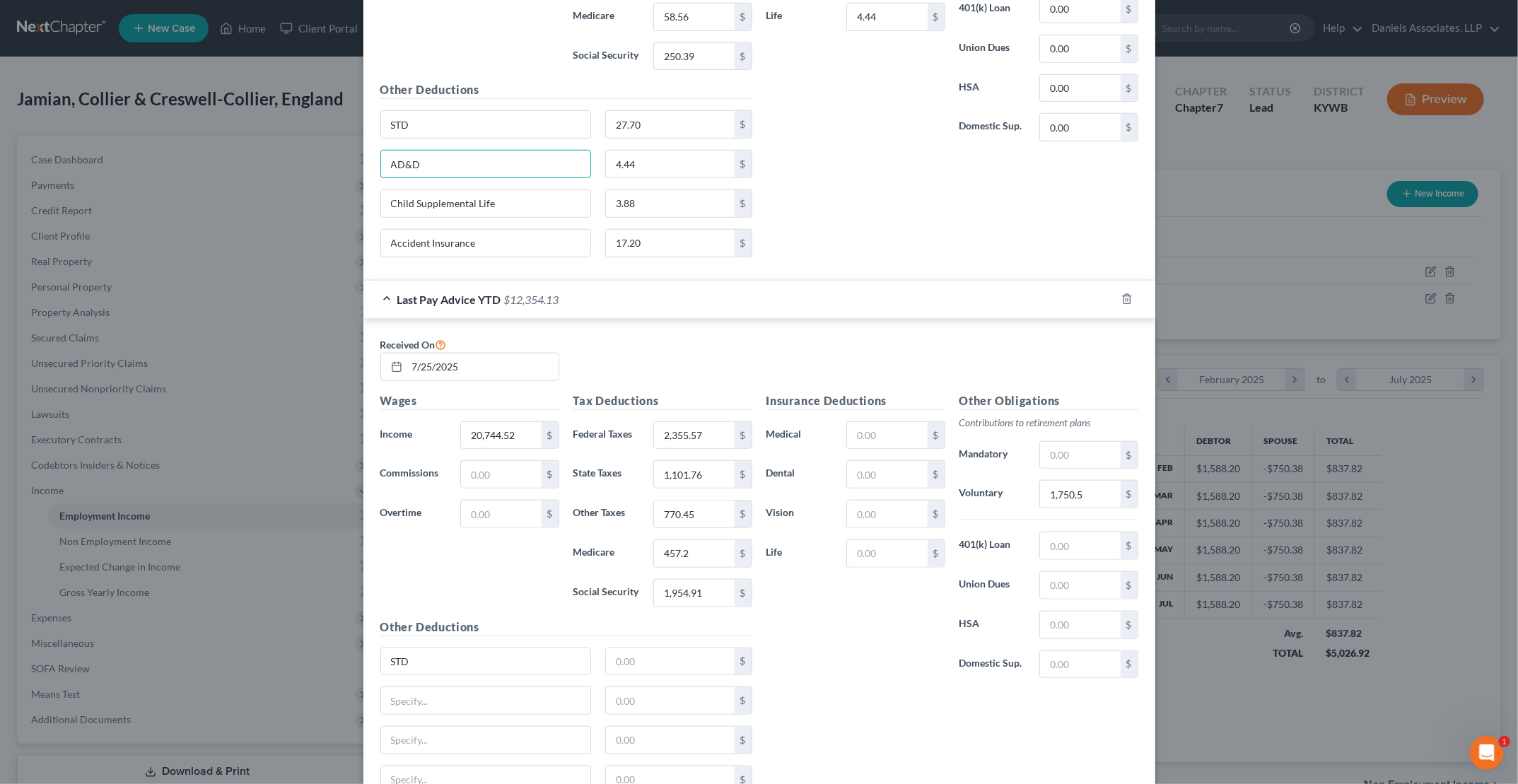 click on "Edit Income Source ×
Employment Type
*
Select Full or Part Time Employment Self Employment
Company
*
UofL Health                      [NUMBER] [STREET] [CITY] State AL AK AR AZ CA CO CT DE DC FL GA GU HI ID IL IN IA KS KY LA ME MD MA MI MN MS MO MT NC ND NE NV NH NJ NM NY OH OK OR PA PR RI SC SD TN TX UT VI VA VT WI WY [POSTAL_CODE] Save as Common Company Debtor Spouse Occupation Length of Employment No Longer Employed
Pay Period
*
Select Monthly Twice Monthly Every Other Week Weekly How would you like to enter income?
All Pay Advices
Just One Pay Advice
YTD Subtraction
Use 6 Month Average for Means Test Deductions  Use 6 Month Average for Schedule I  Income Calculator
Schedule I Gross 6 Month Income $[NUMBER] ÷ 6 months $[NUMBER] Means Test Last Pay Advice Gross Income $[NUMBER] - First Pay Advice Gross Income $[NUMBER] ÷ 6 months" at bounding box center (759, 392) 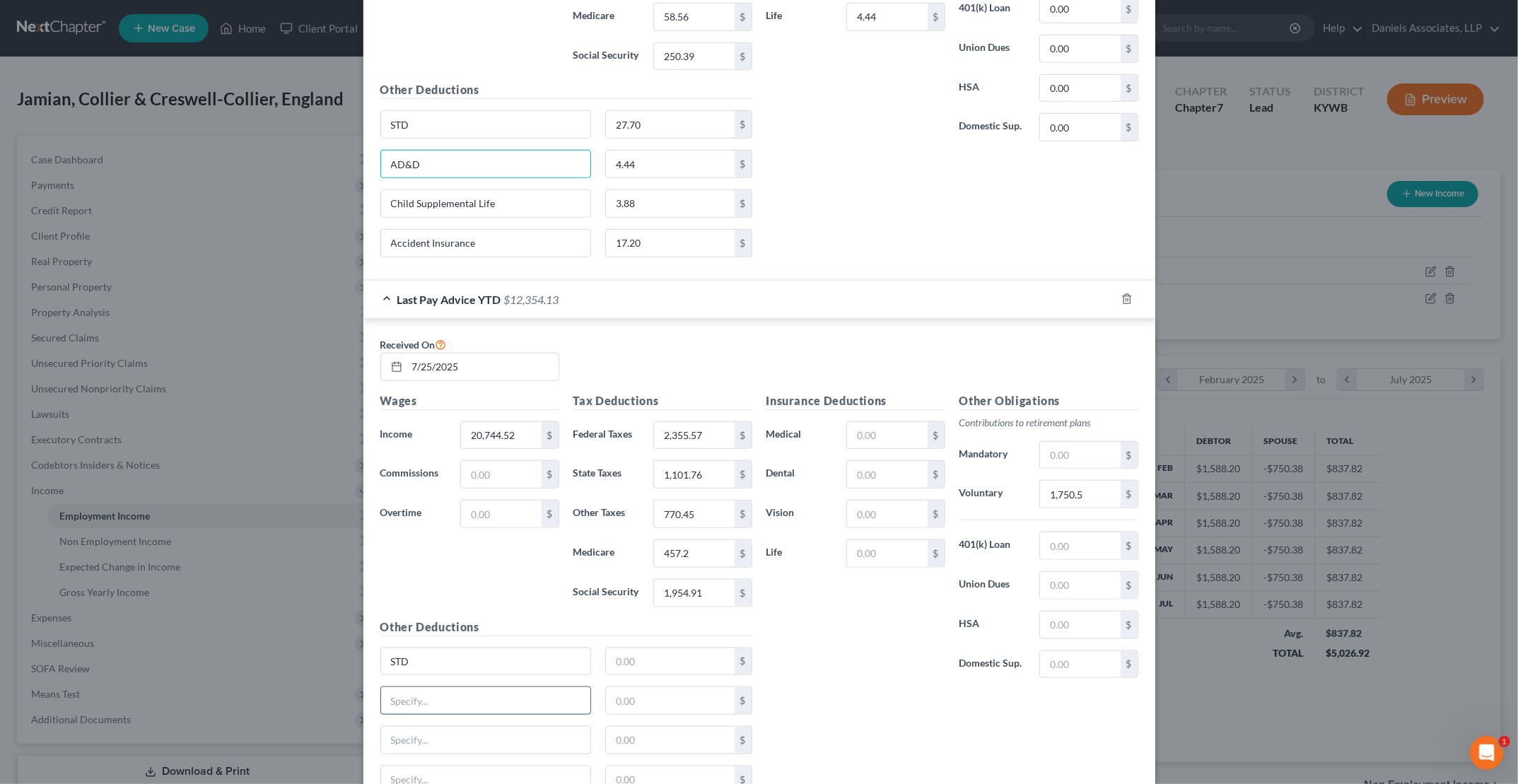click at bounding box center [486, 701] 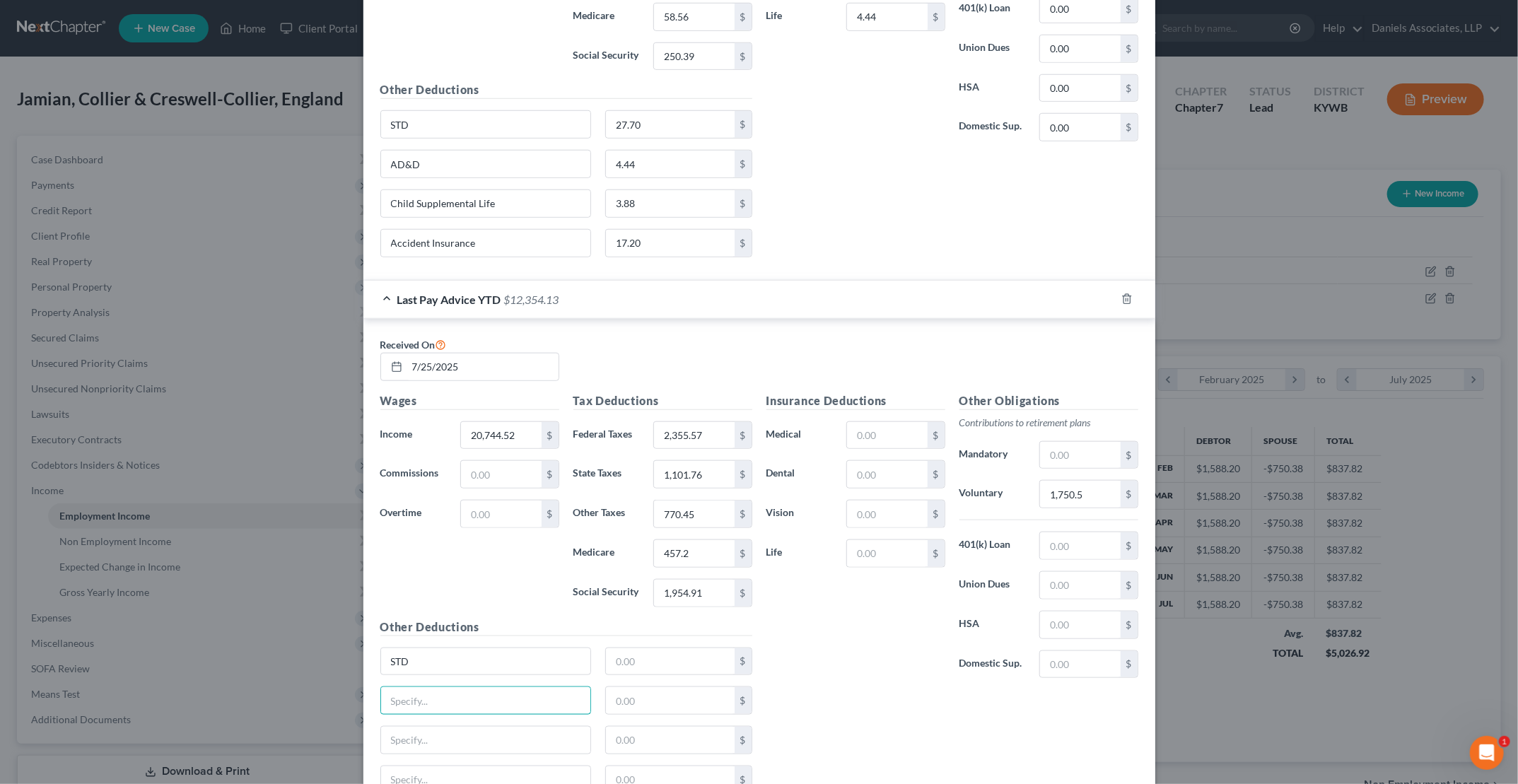 paste on "AD&D" 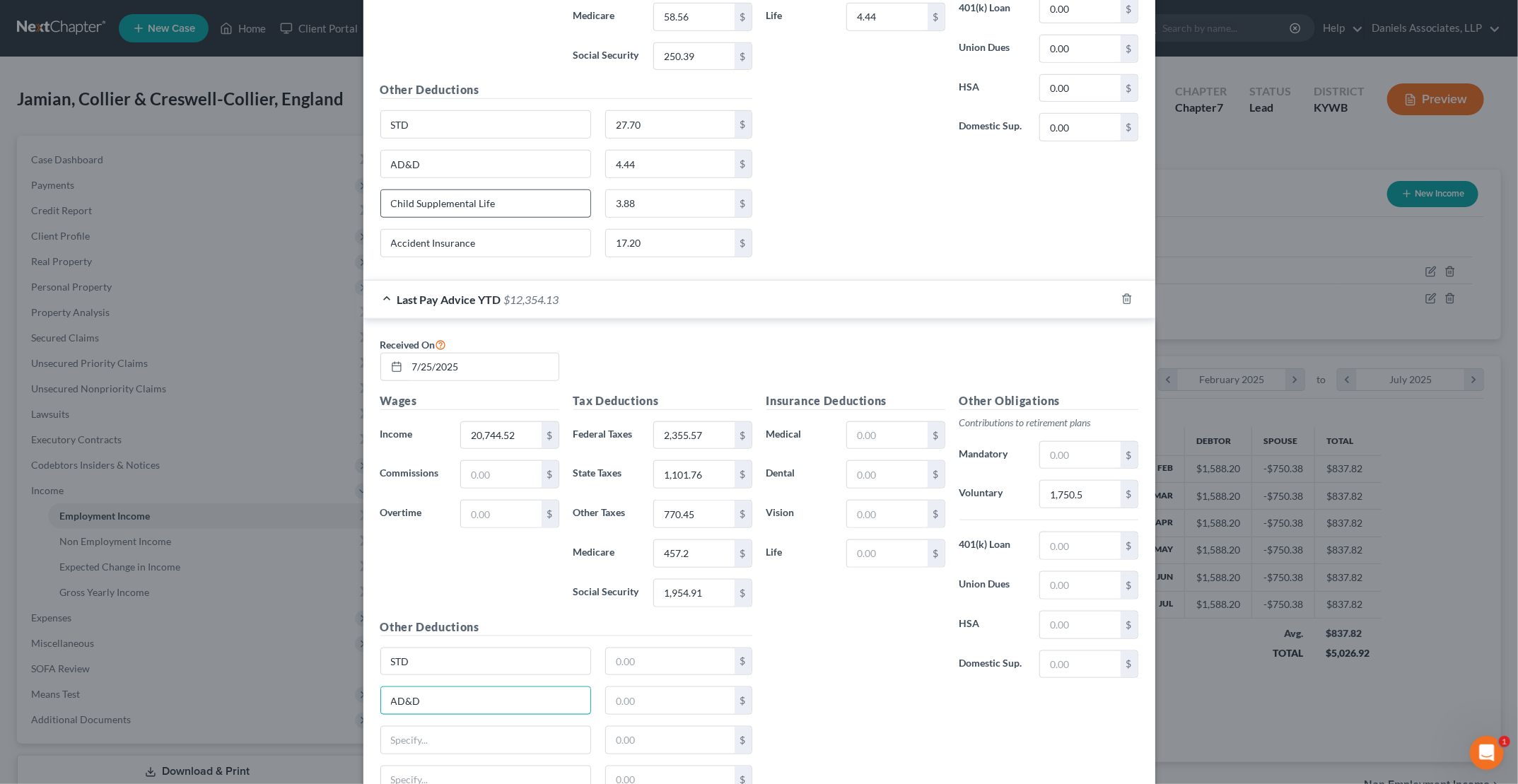 type on "AD&D" 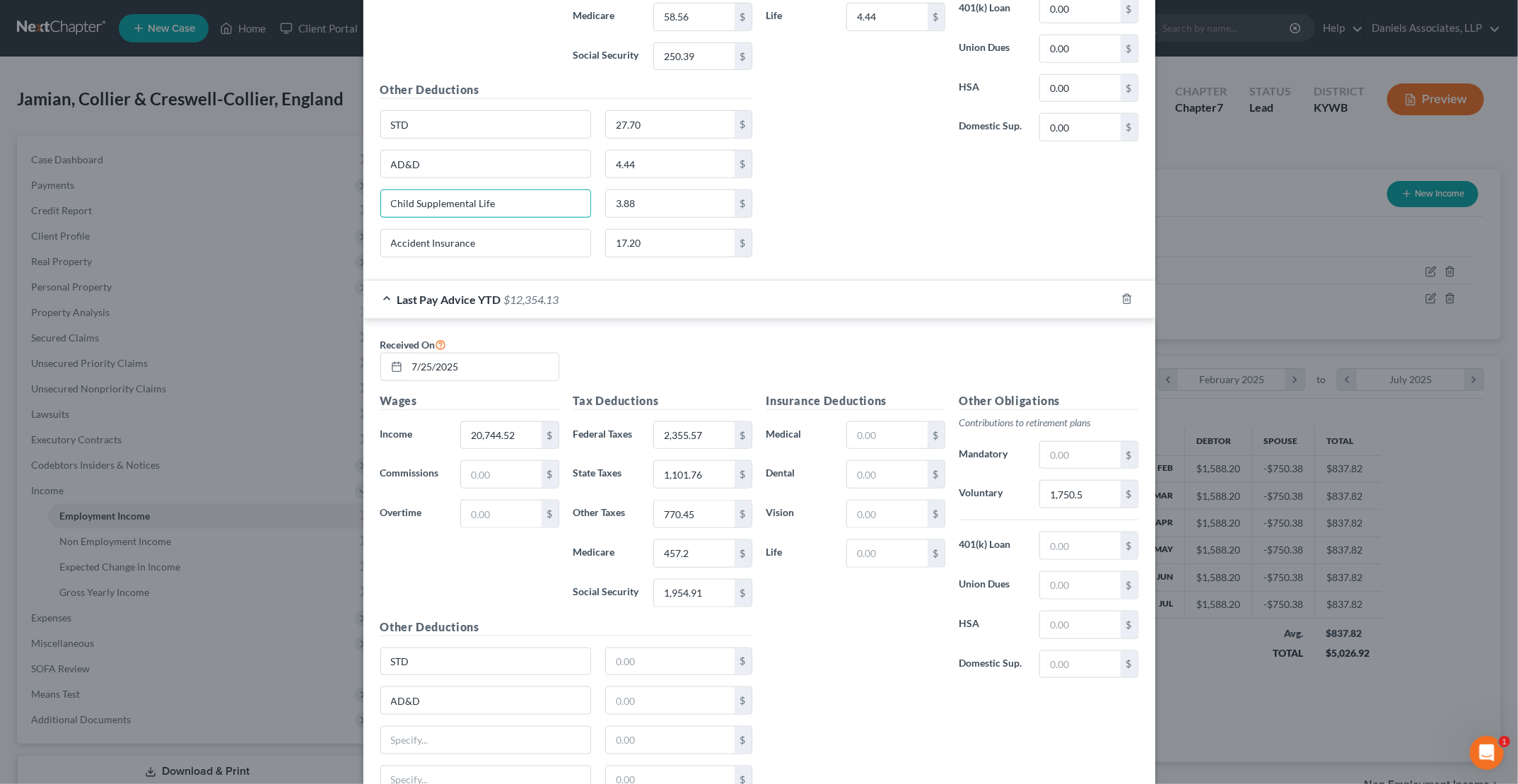 drag, startPoint x: 496, startPoint y: 194, endPoint x: 348, endPoint y: 194, distance: 148 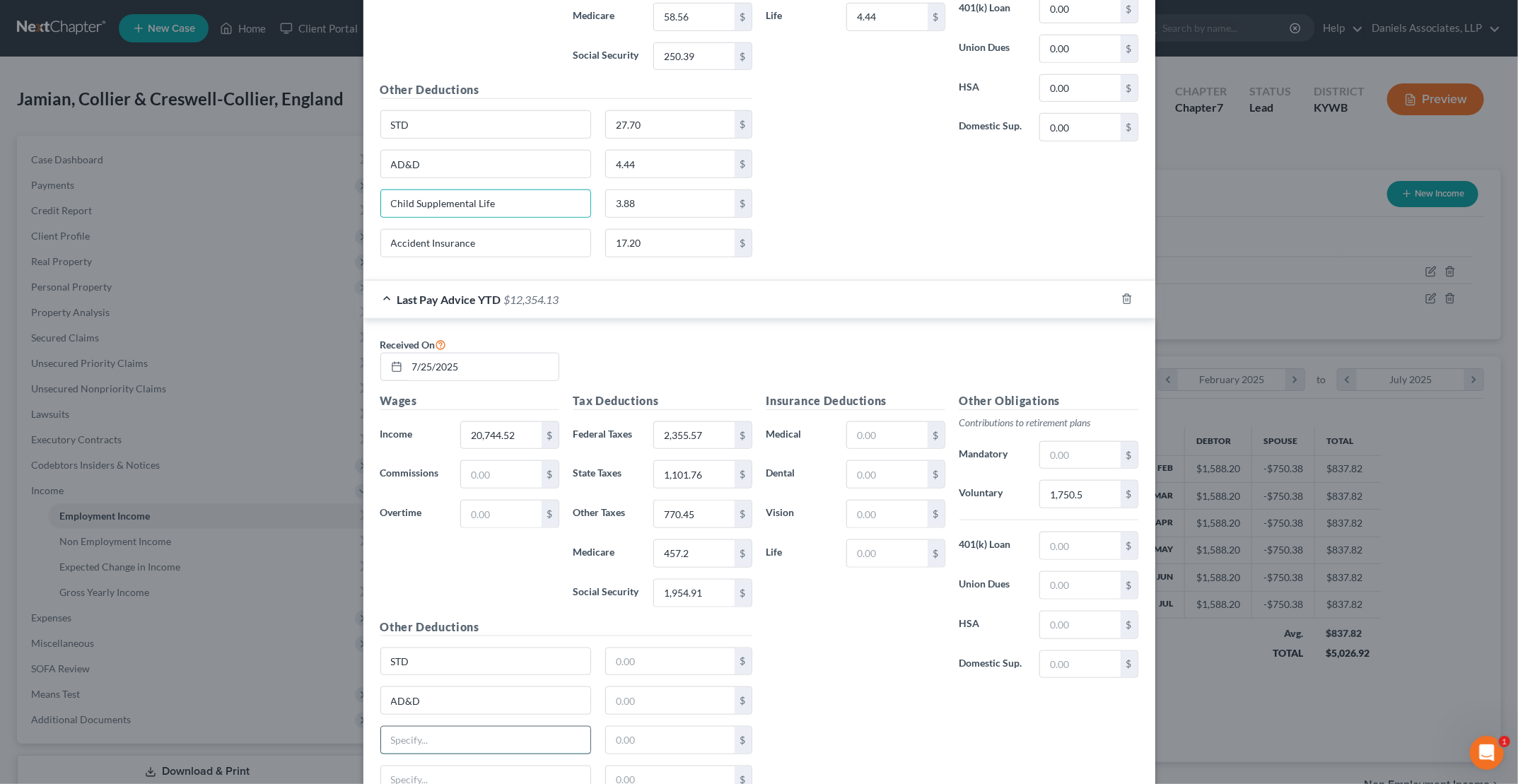 click at bounding box center (486, 740) 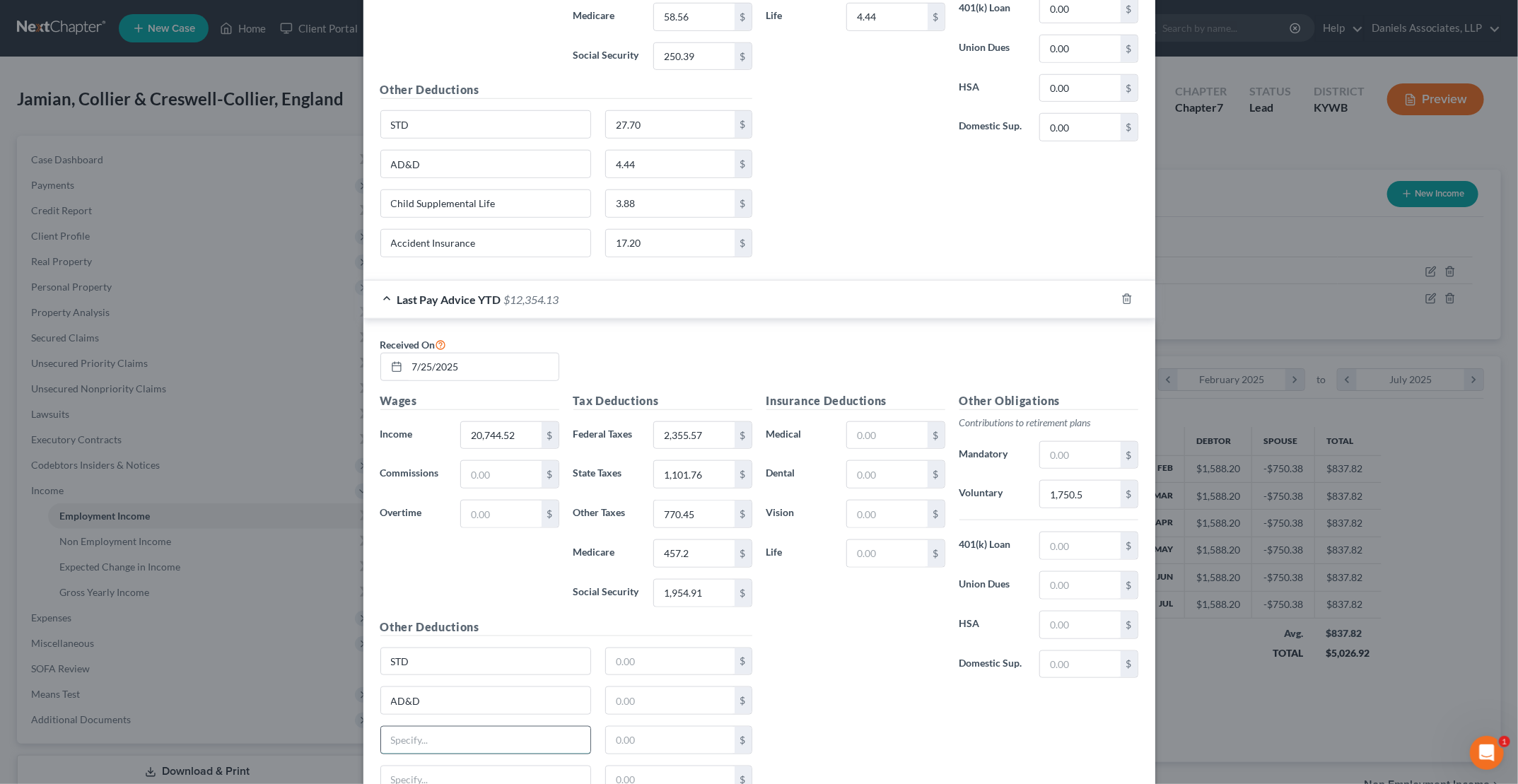paste on "Child Supplemental Life" 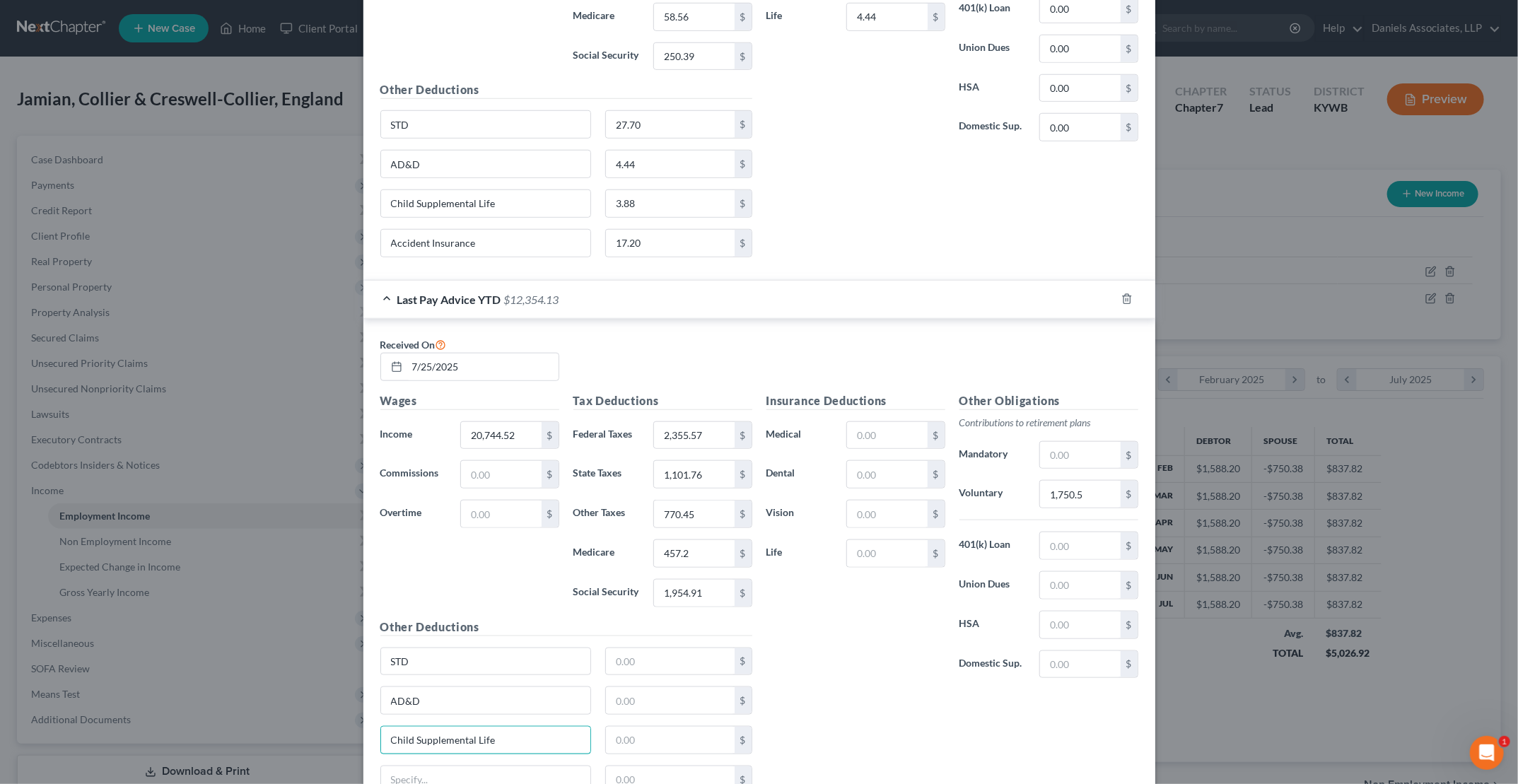 type on "Child Supplemental Life" 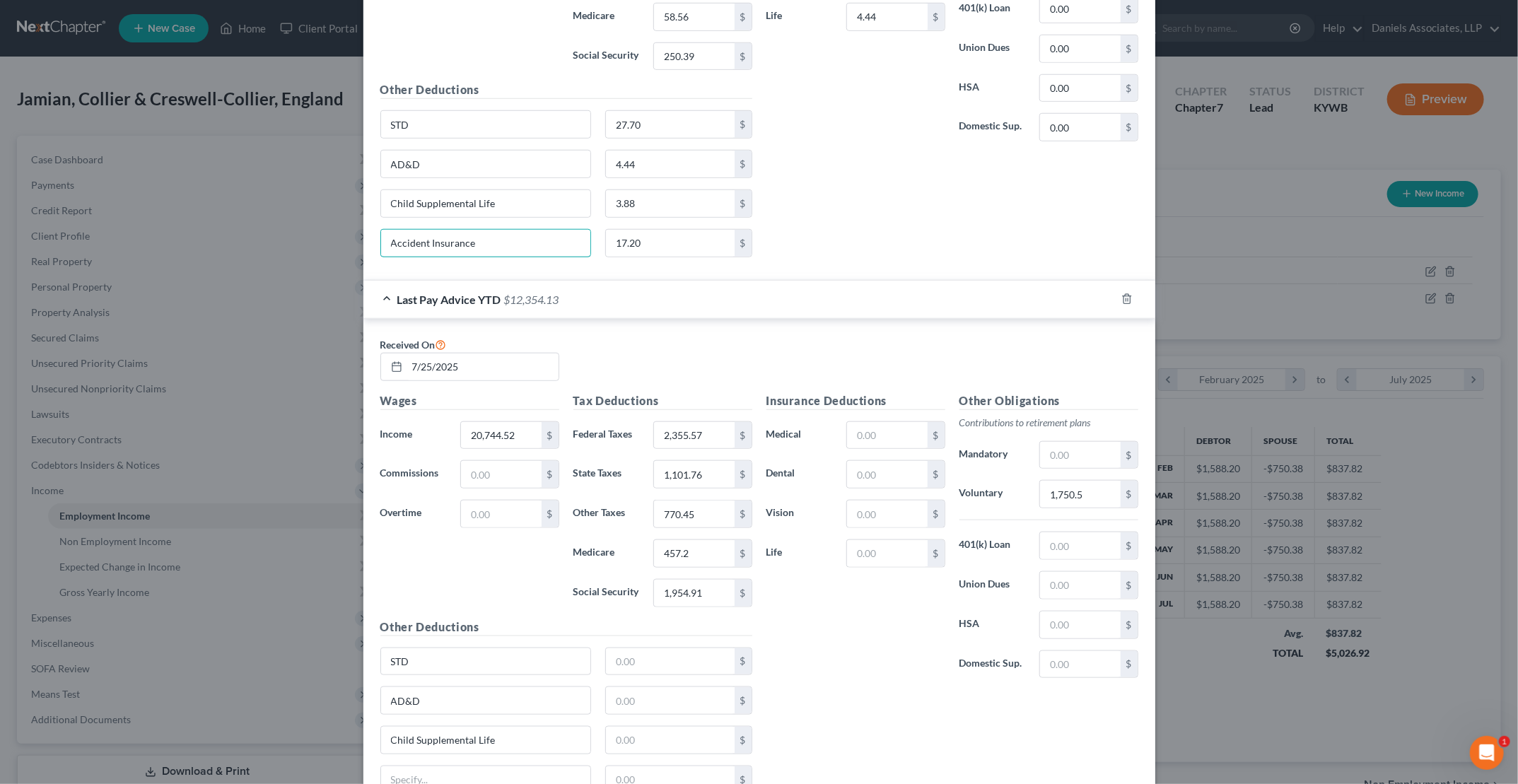 drag, startPoint x: 368, startPoint y: 236, endPoint x: 331, endPoint y: 236, distance: 37 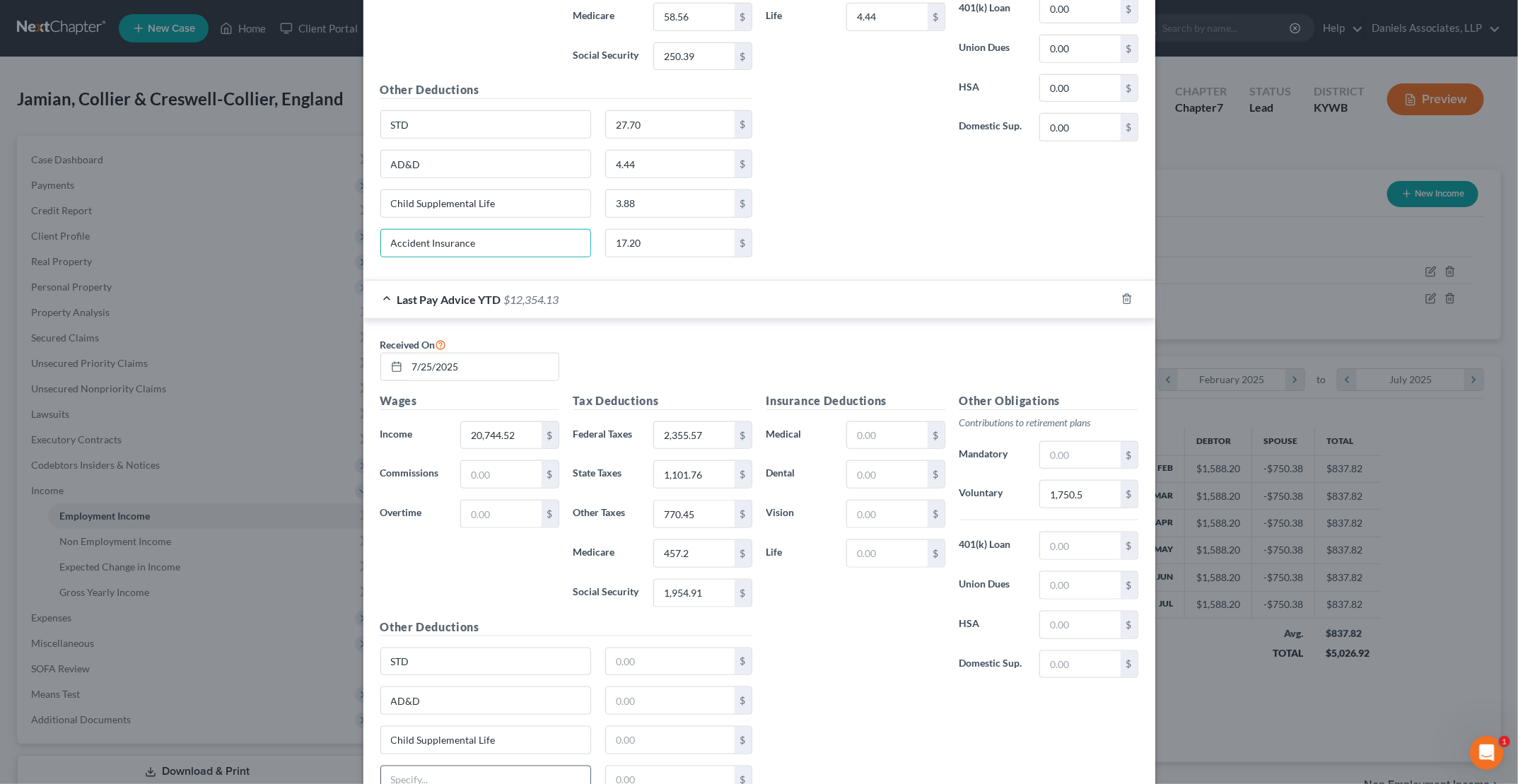drag, startPoint x: 475, startPoint y: 768, endPoint x: 479, endPoint y: 757, distance: 11.7047 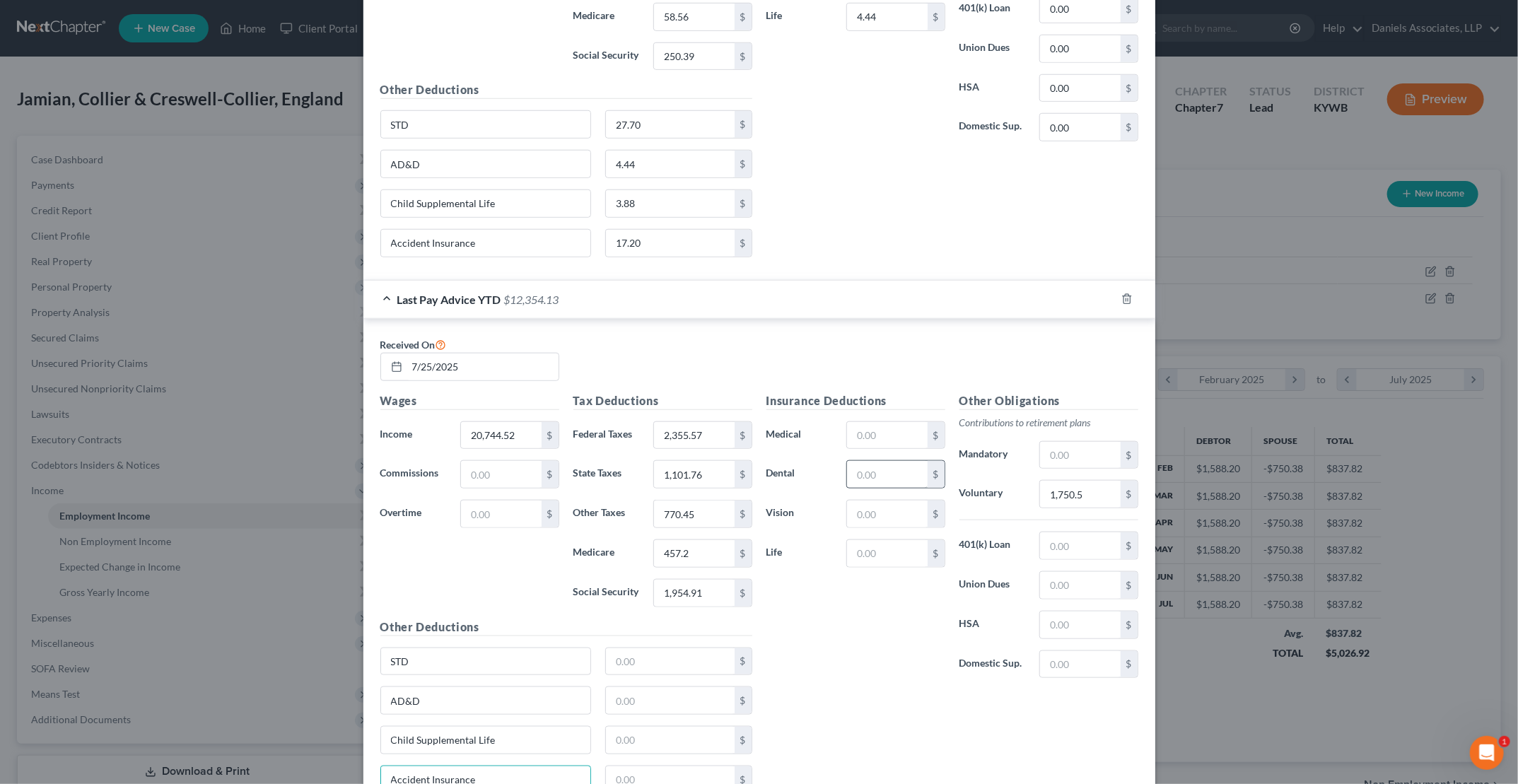 type on "Accident Insurance" 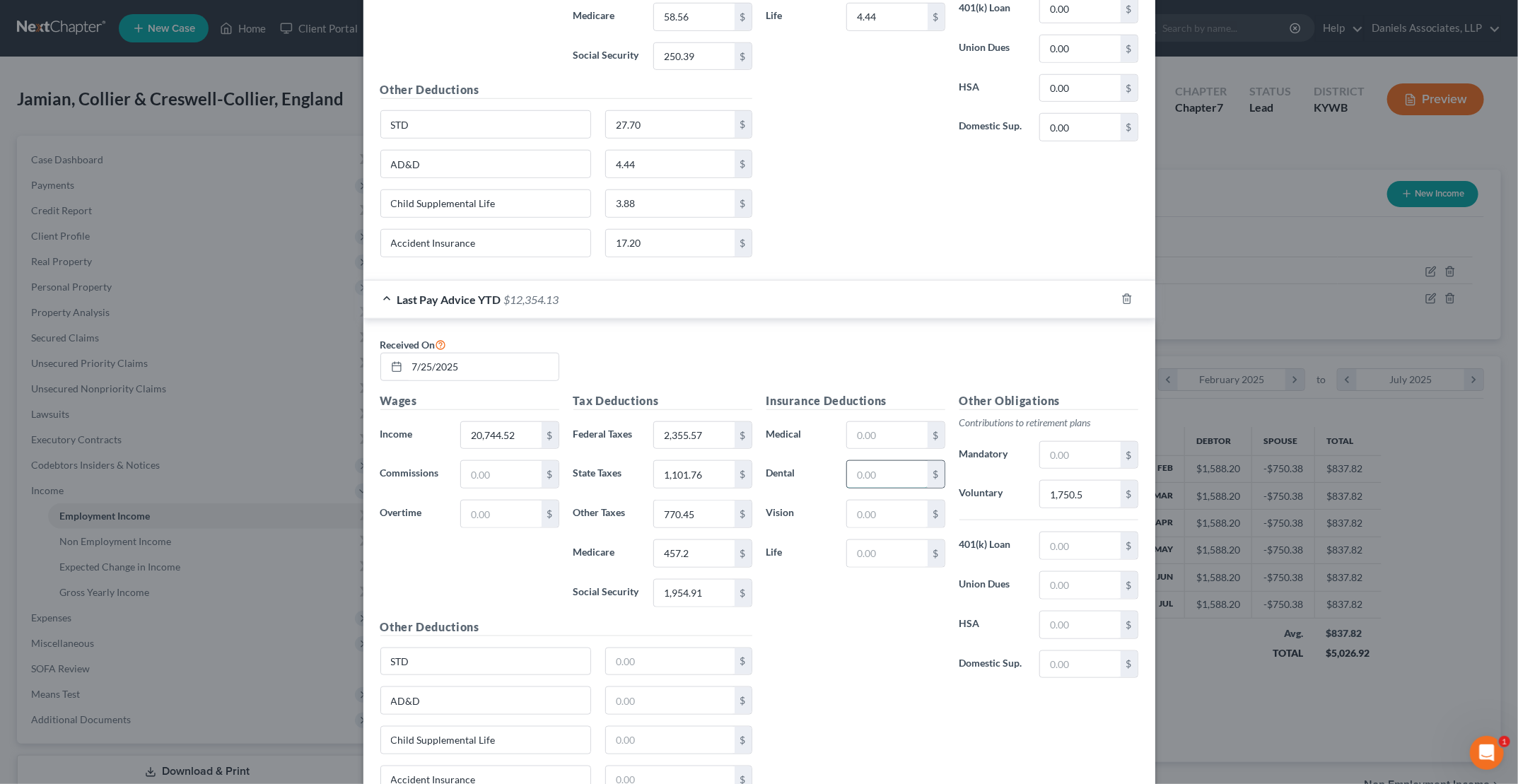 click at bounding box center [887, 474] 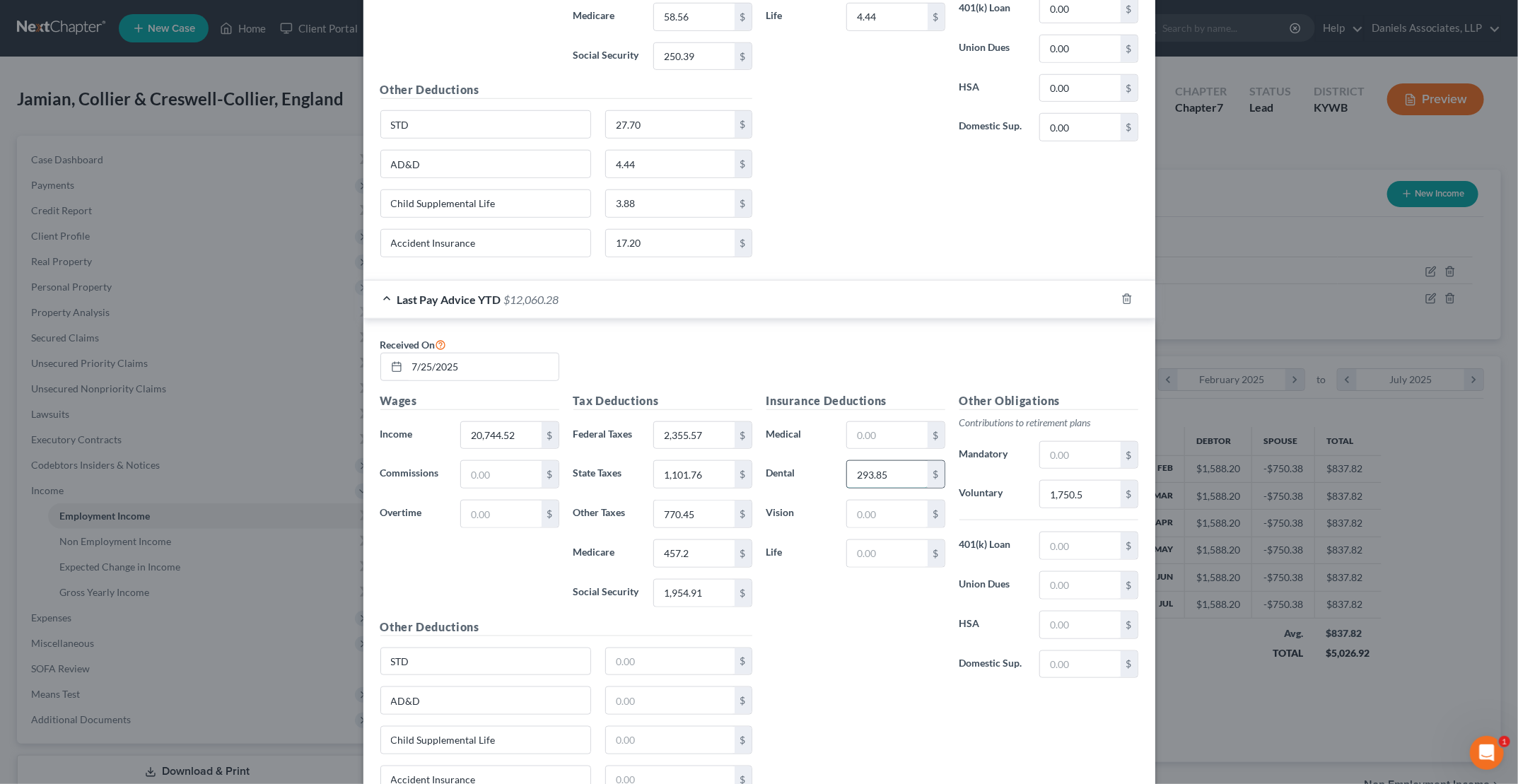 type on "293.85" 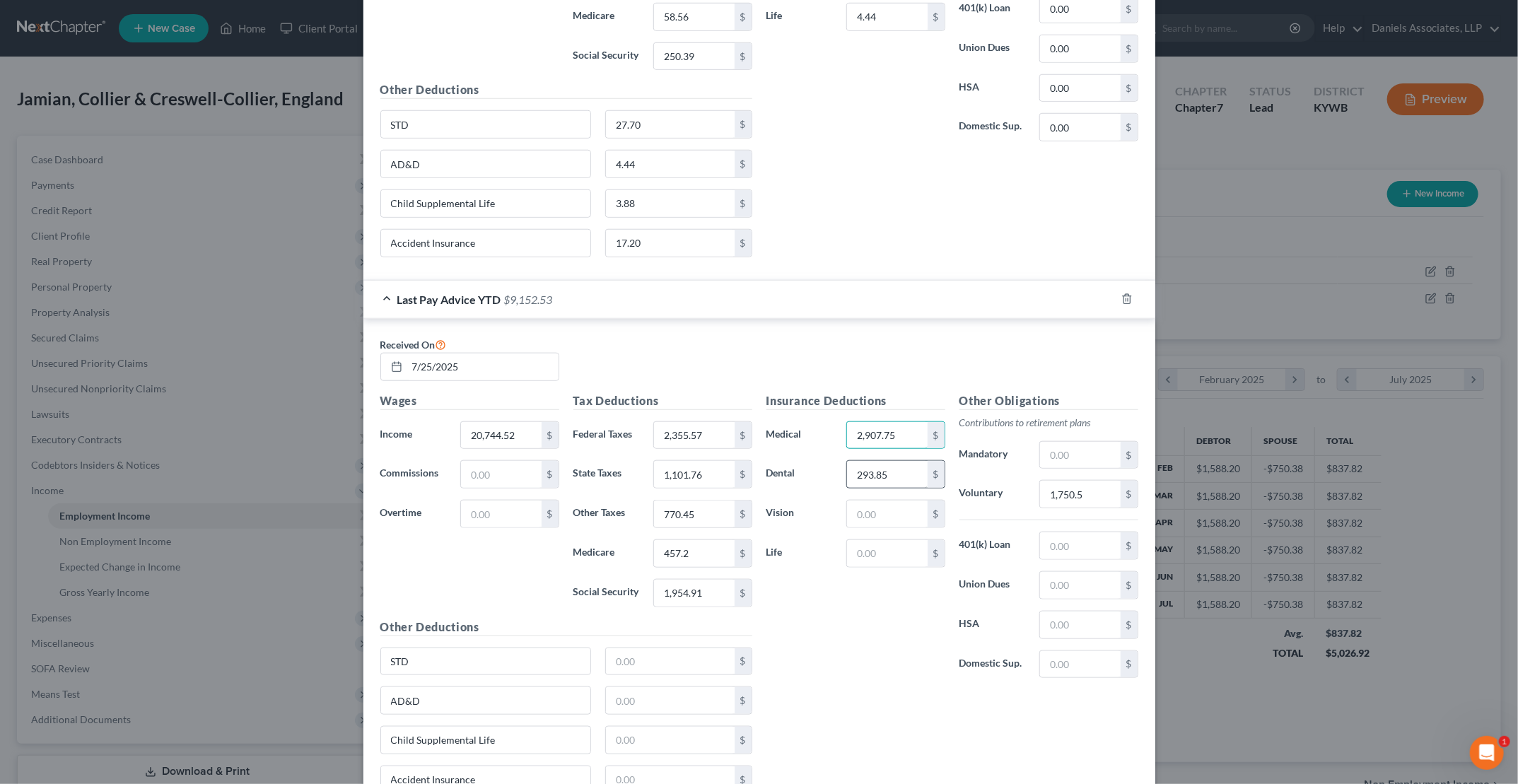 type on "2,907.75" 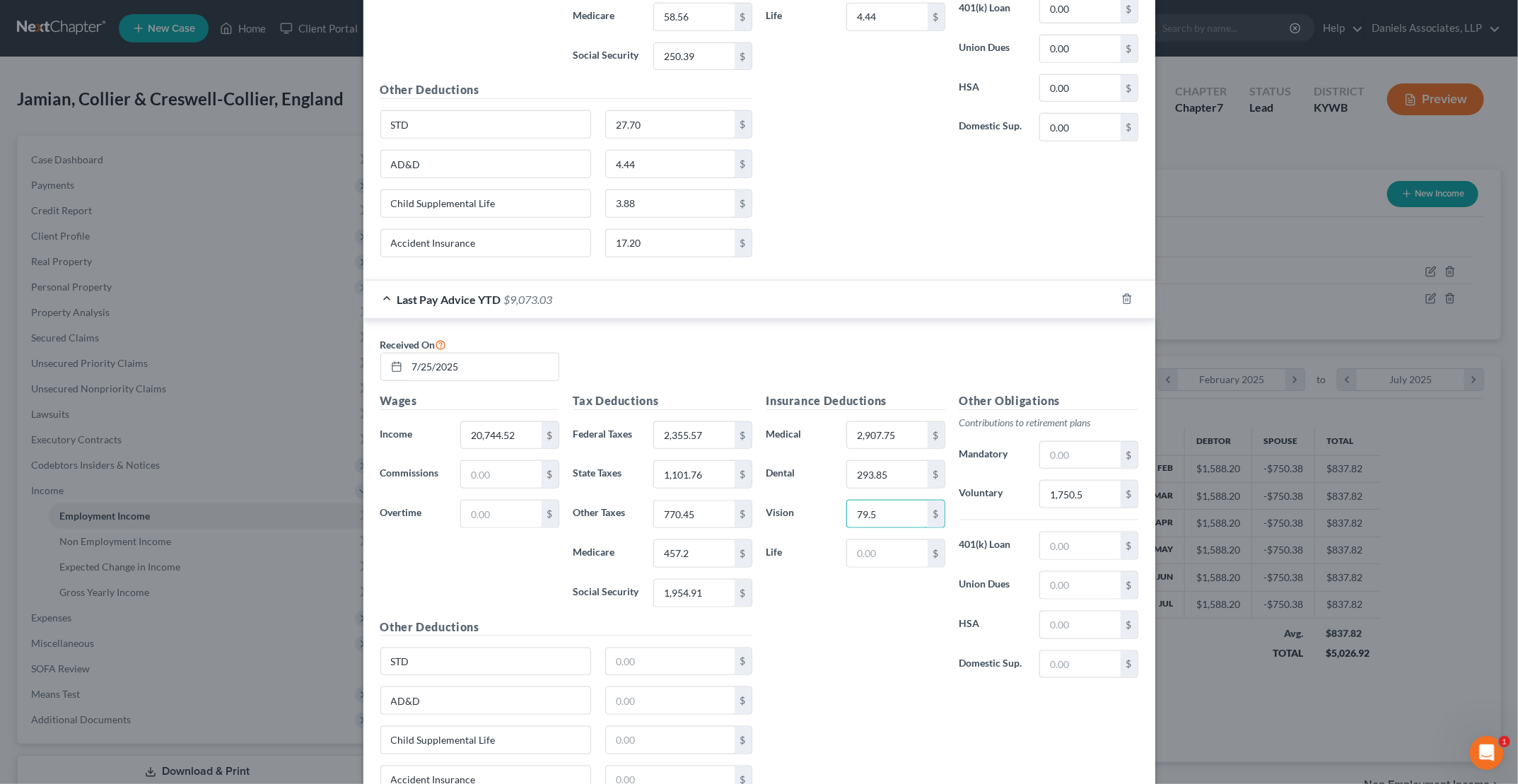 type on "79.5" 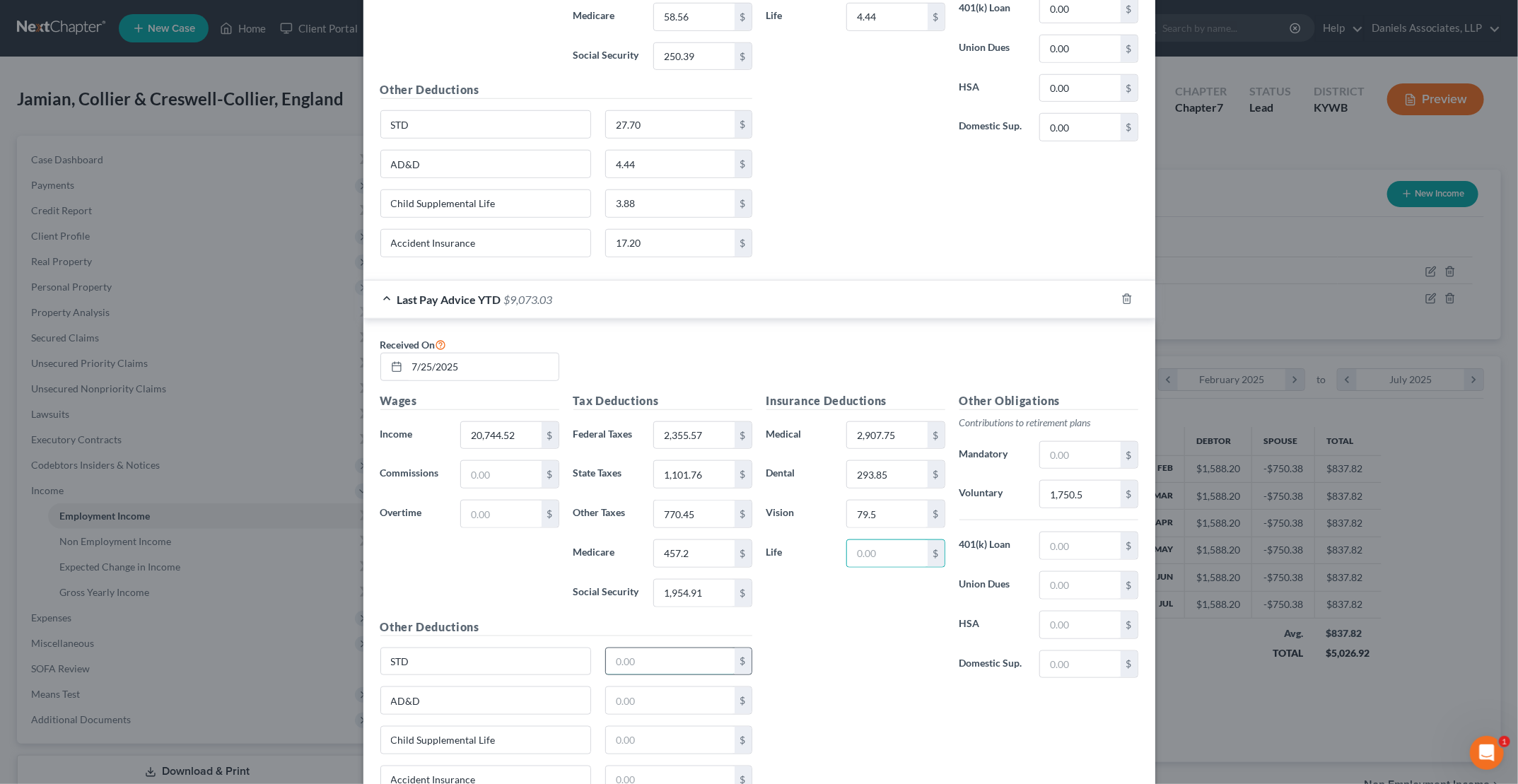 click at bounding box center [670, 662] 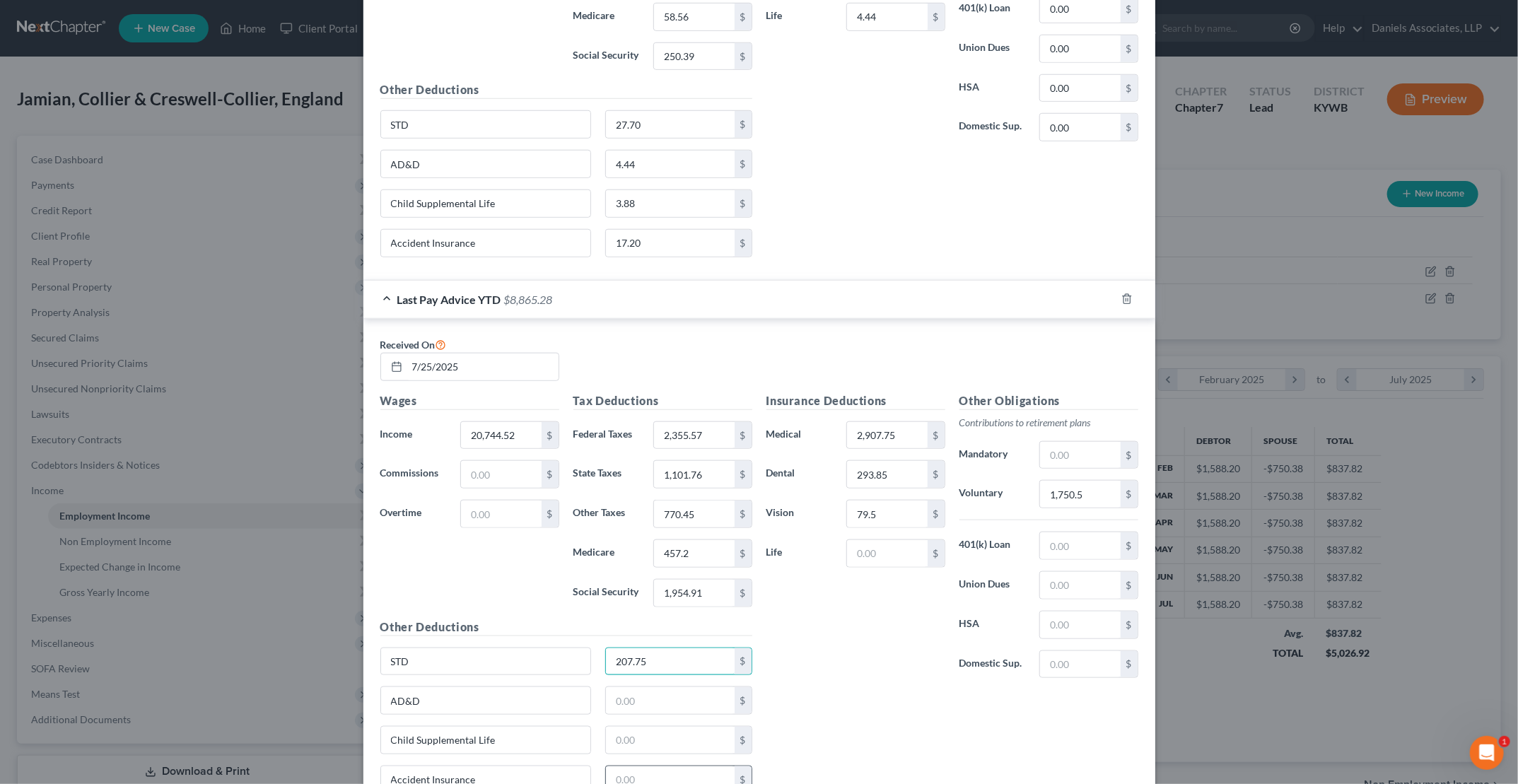 type on "207.75" 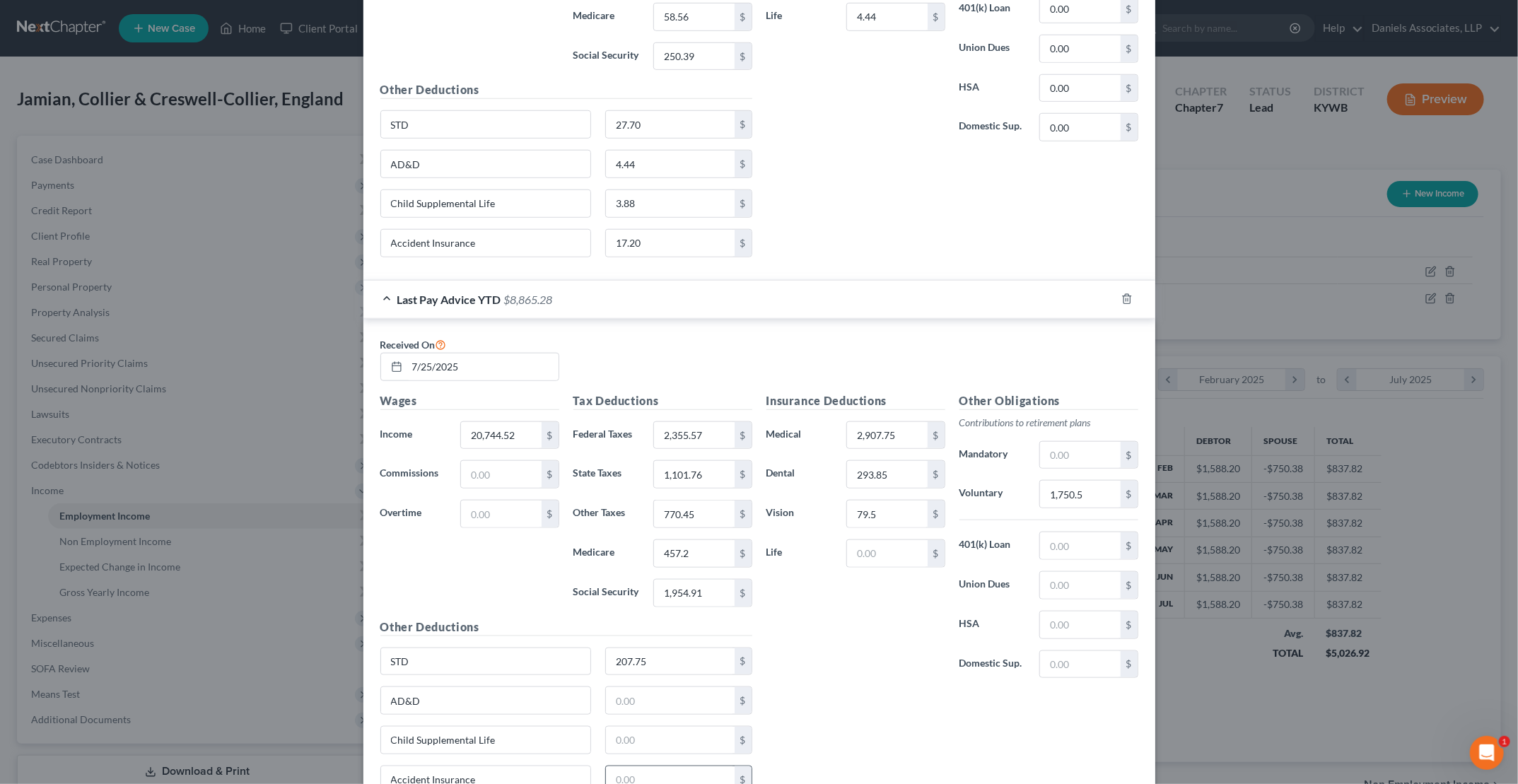 click at bounding box center (670, 780) 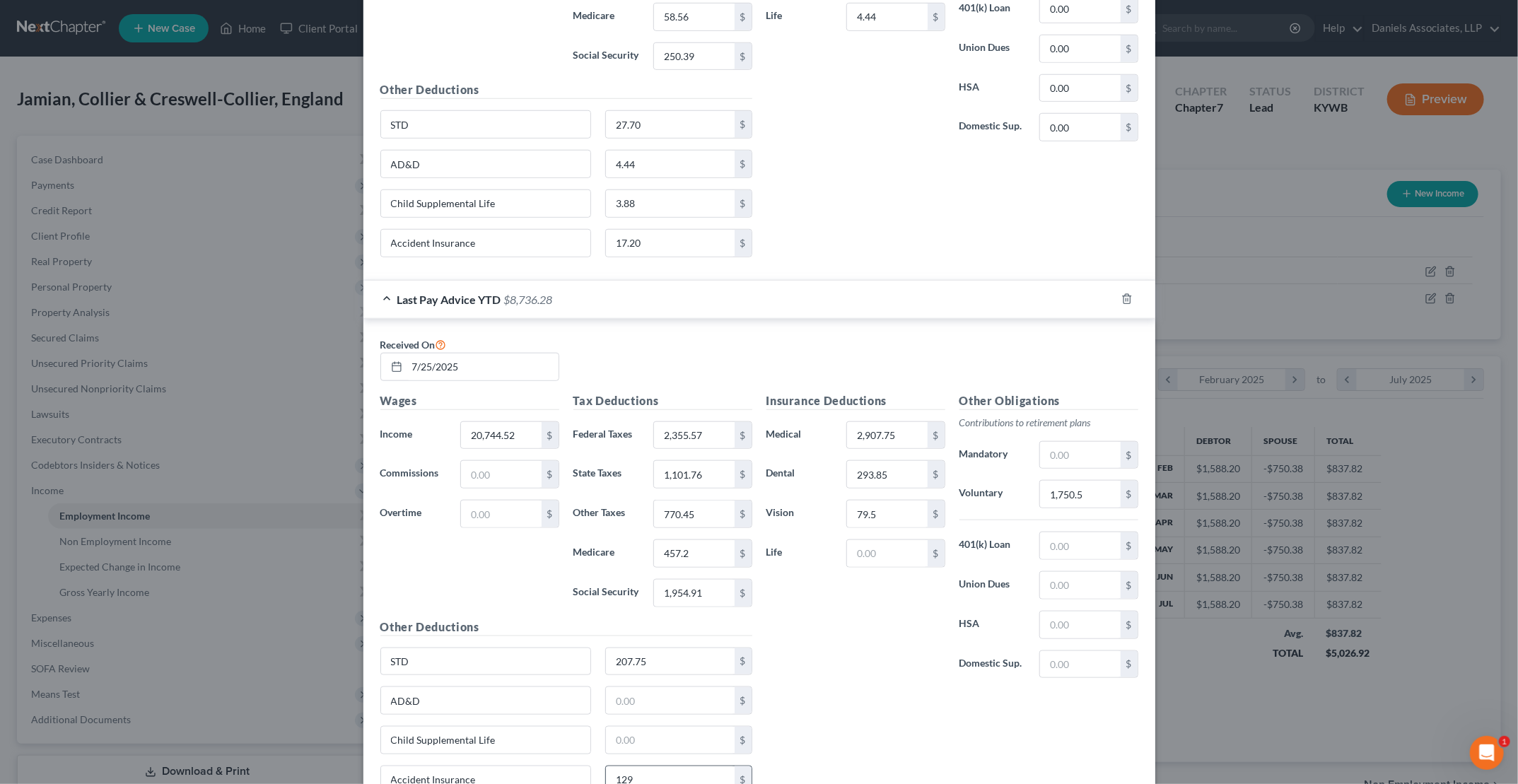 type on "129" 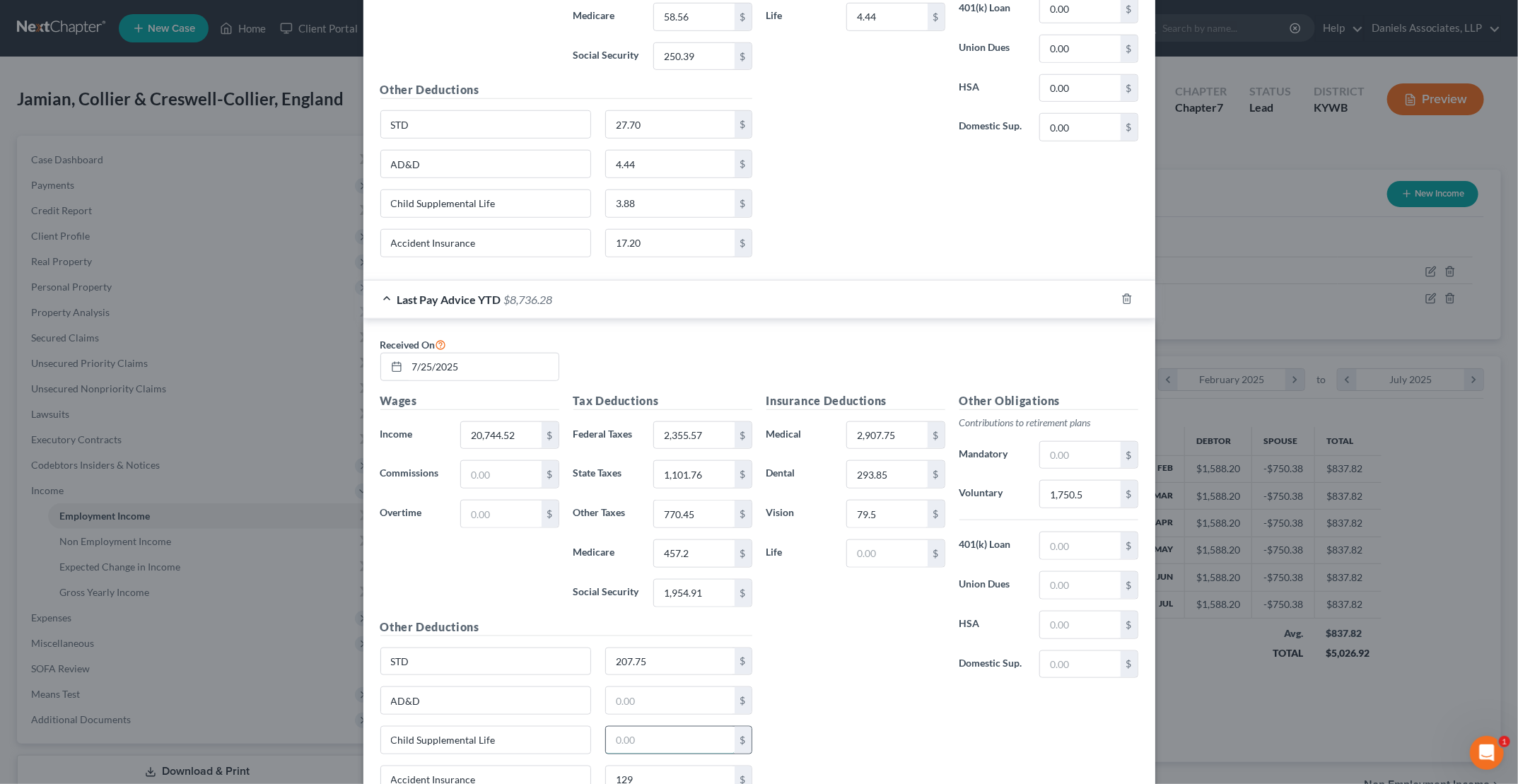 click at bounding box center (670, 740) 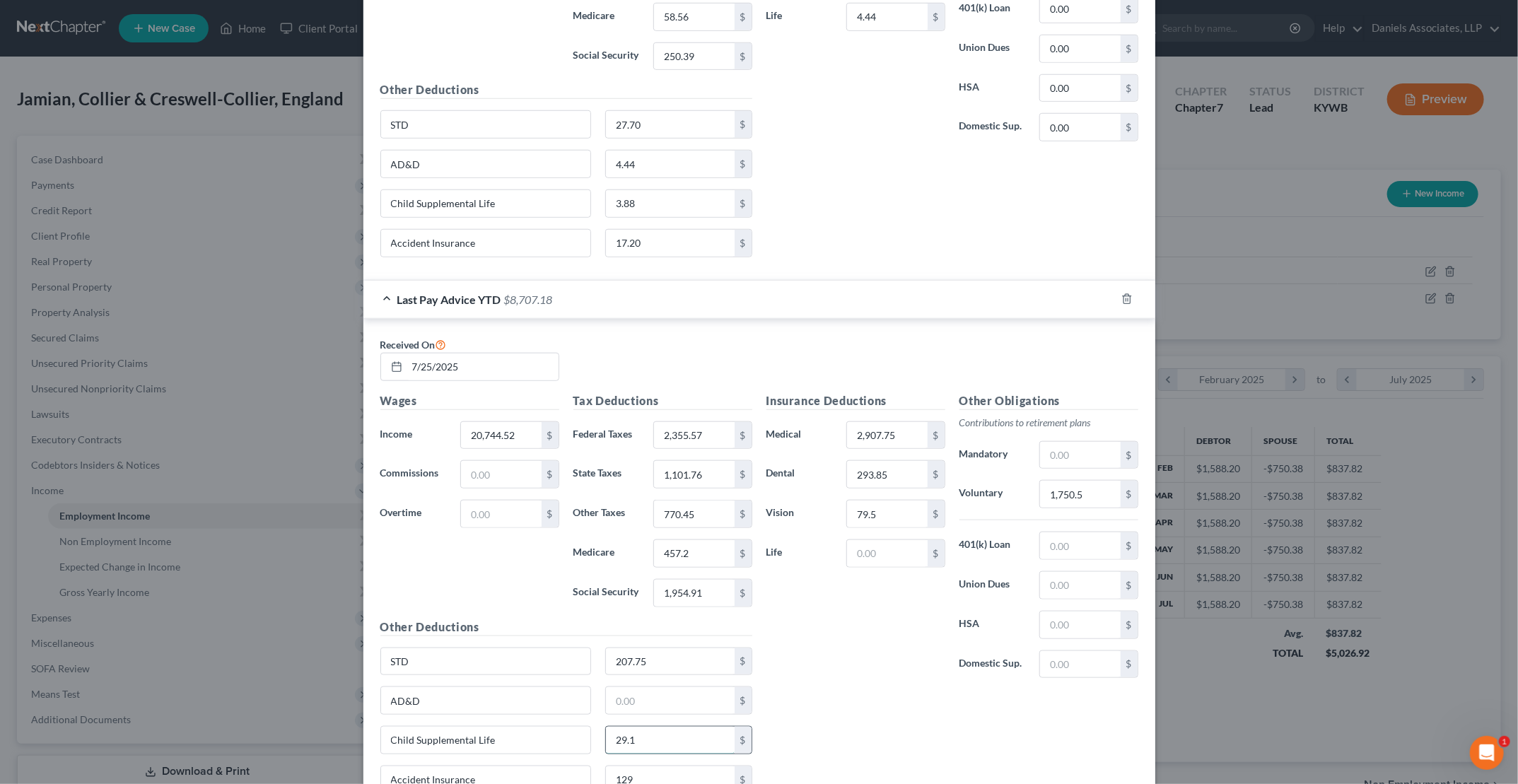 type on "29.1" 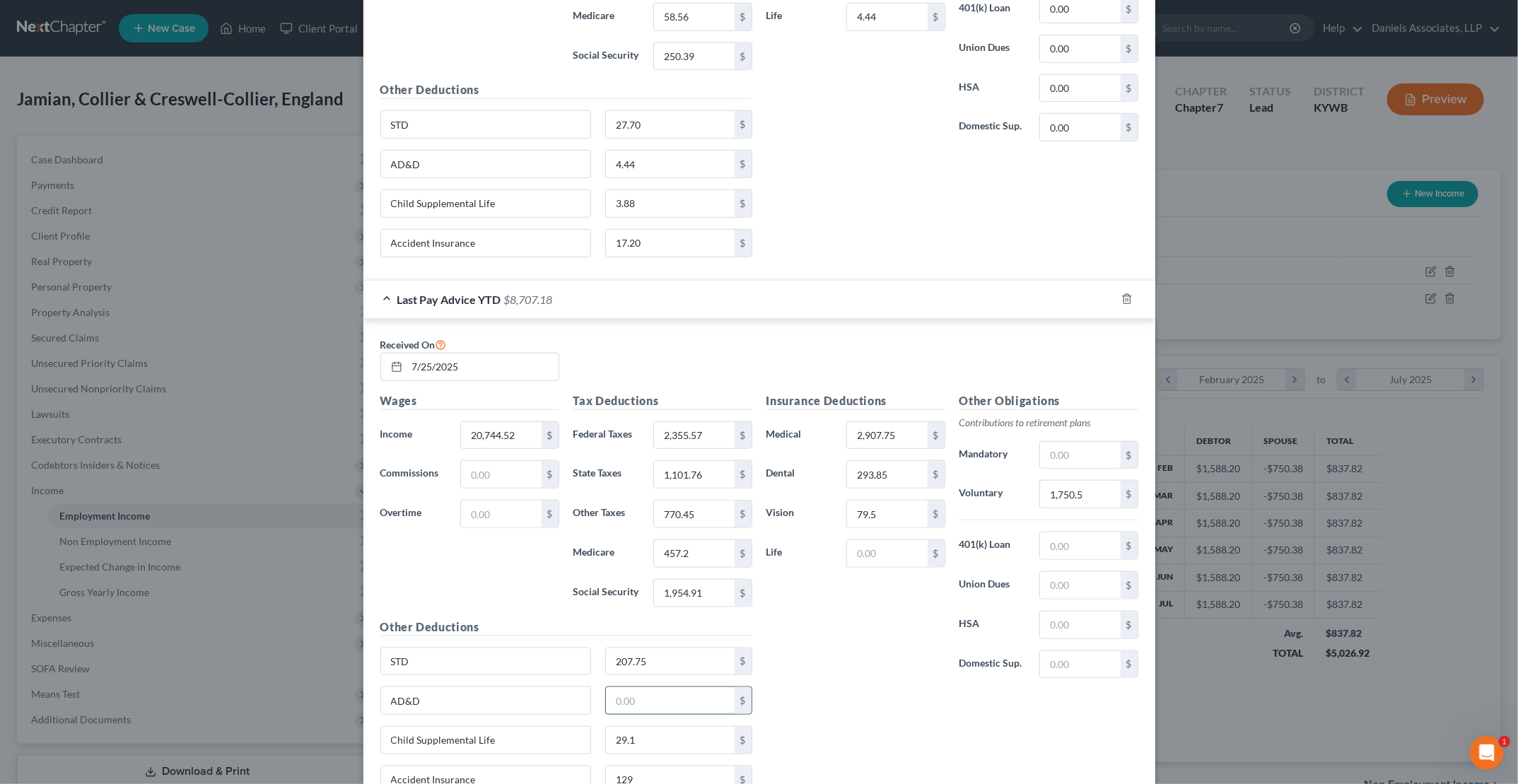 click at bounding box center [670, 701] 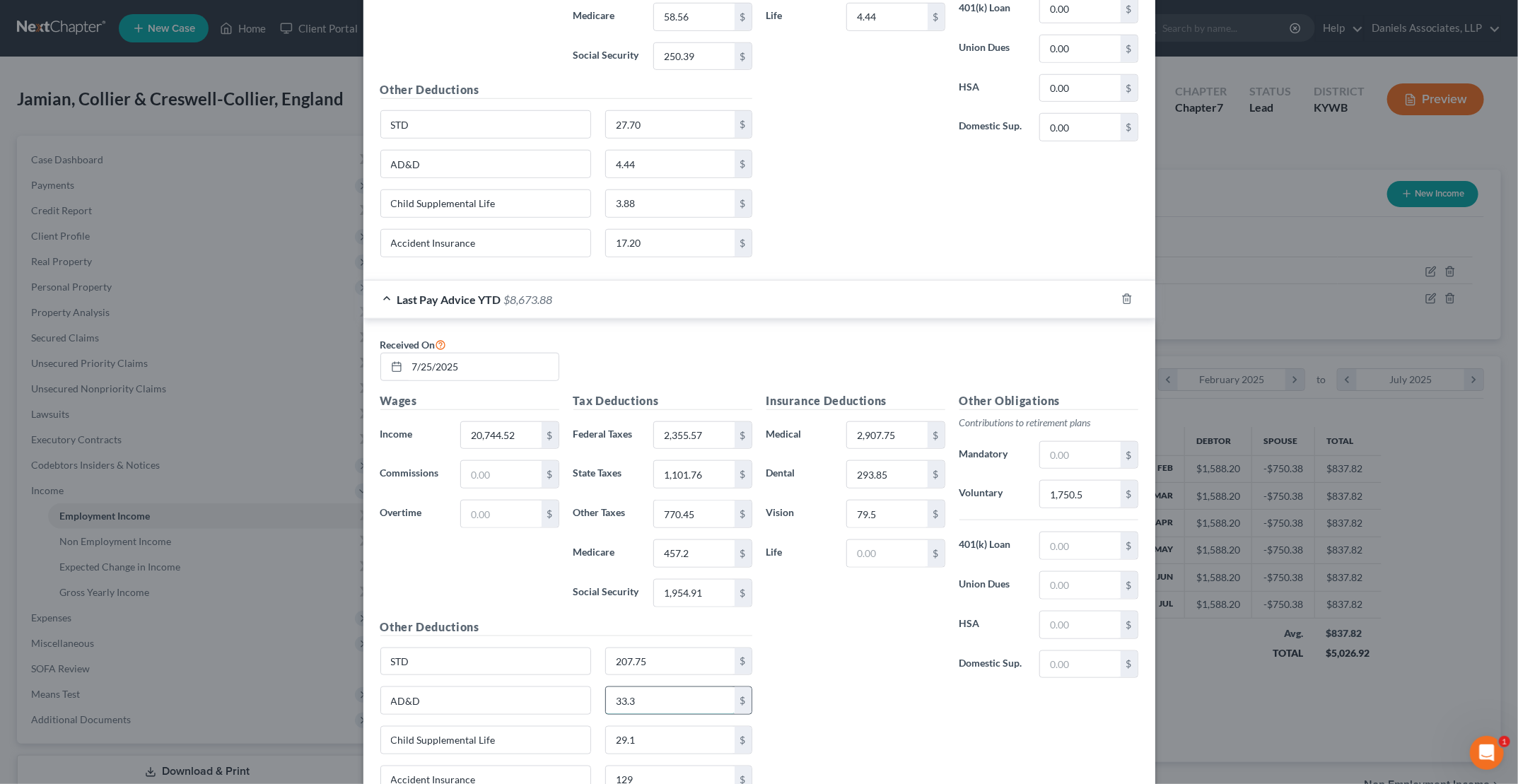 type on "33.3" 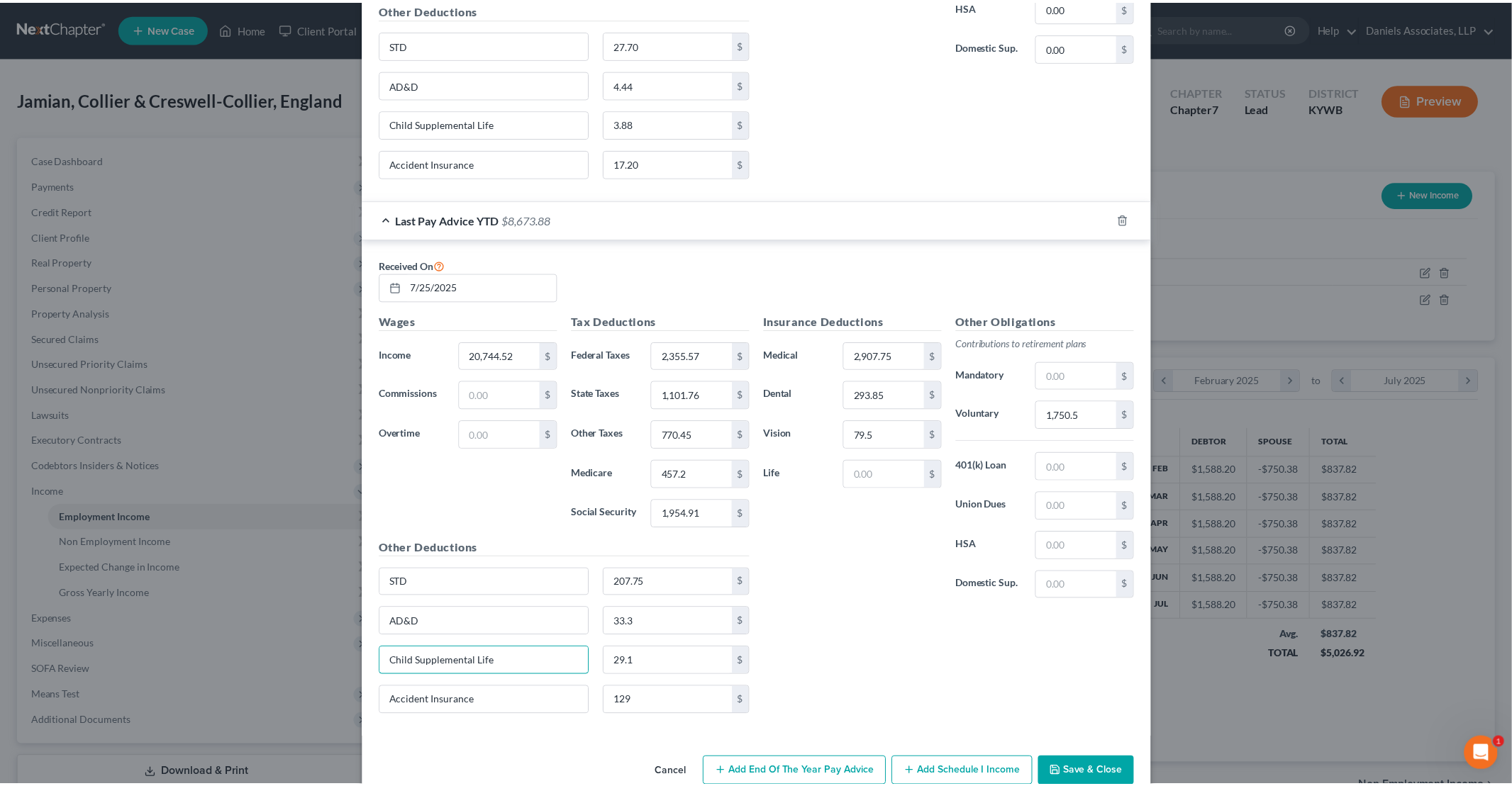 scroll, scrollTop: 863, scrollLeft: 0, axis: vertical 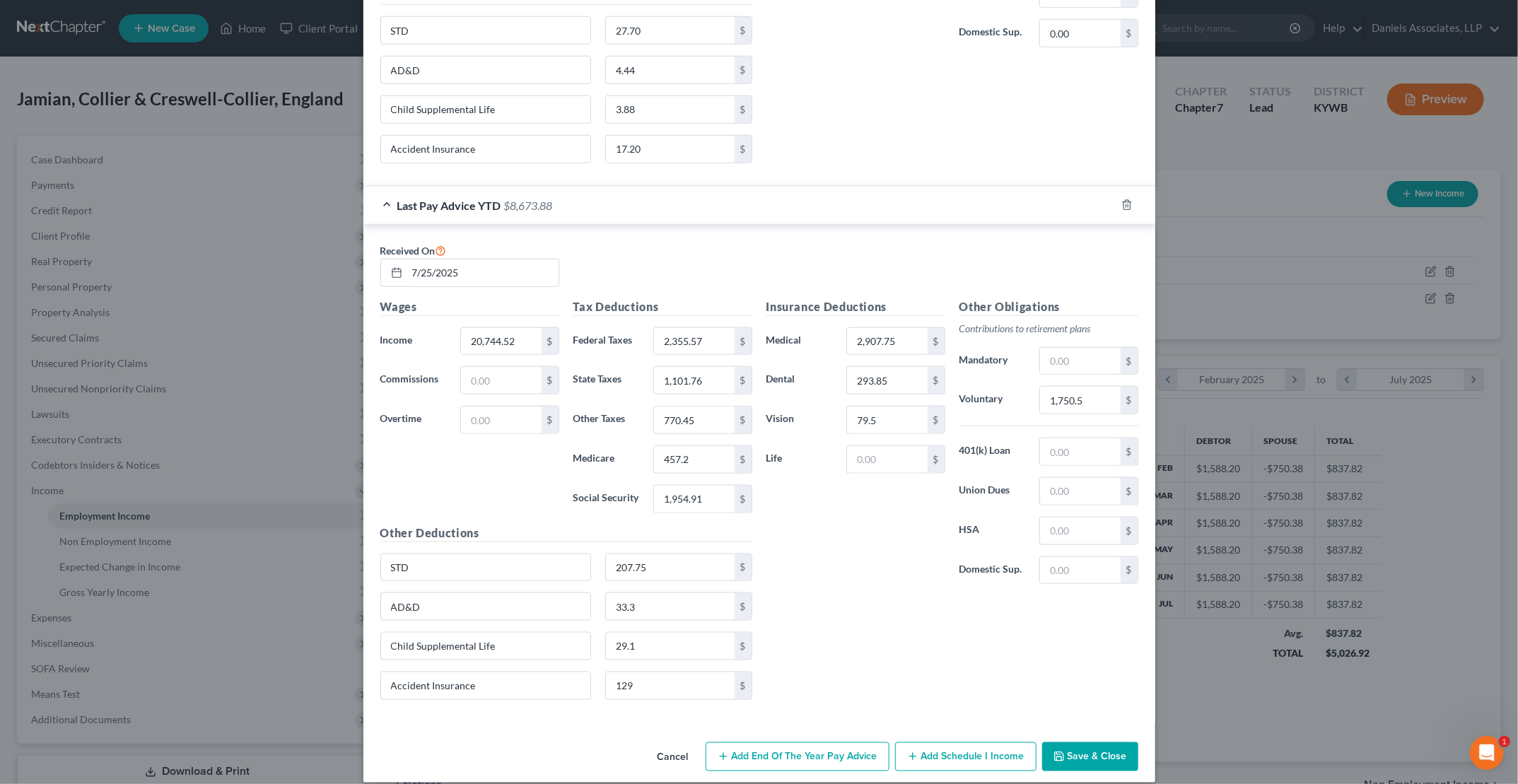 click on "Save & Close" at bounding box center [1090, 757] 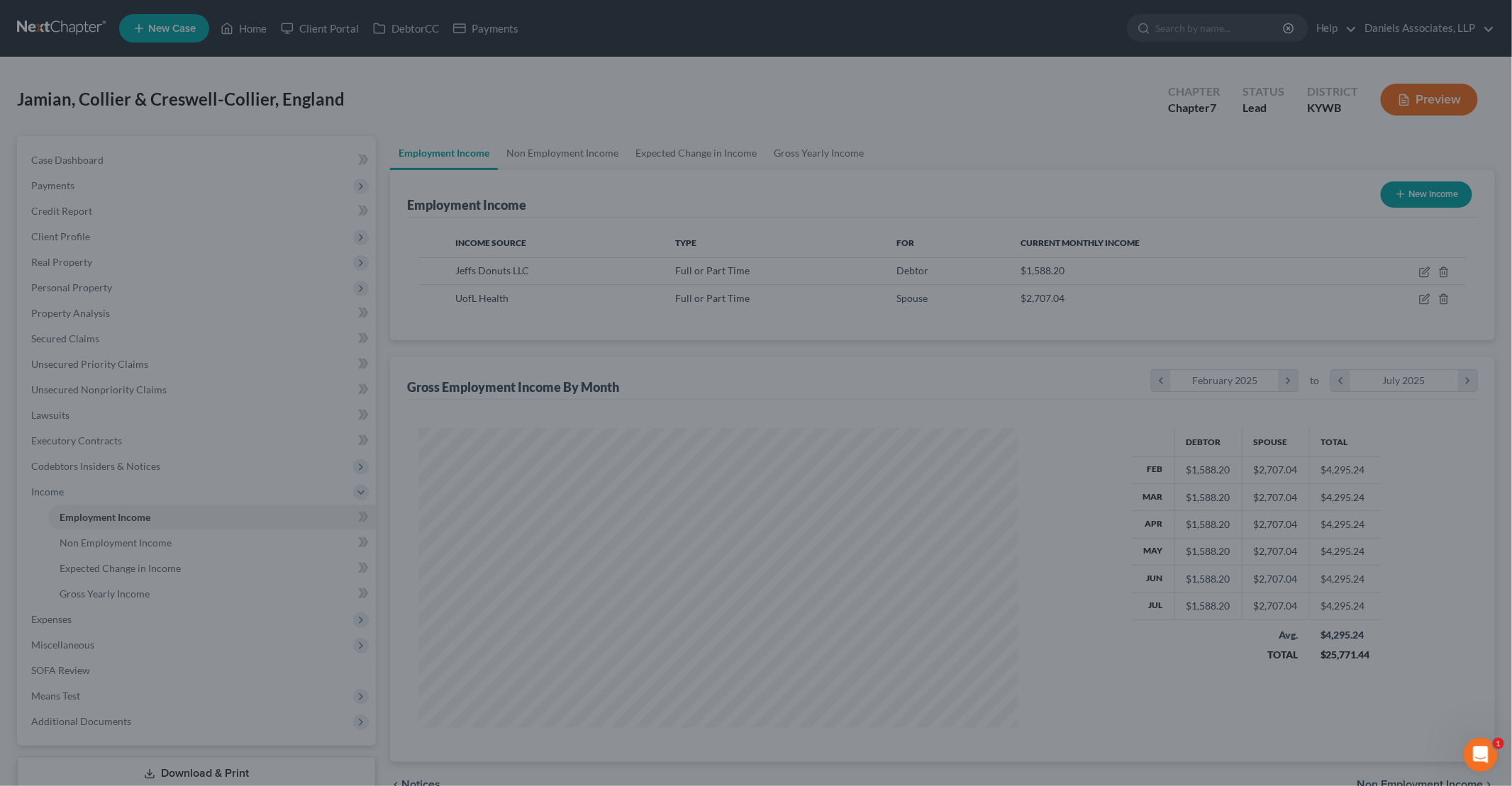 scroll, scrollTop: 300, scrollLeft: 628, axis: both 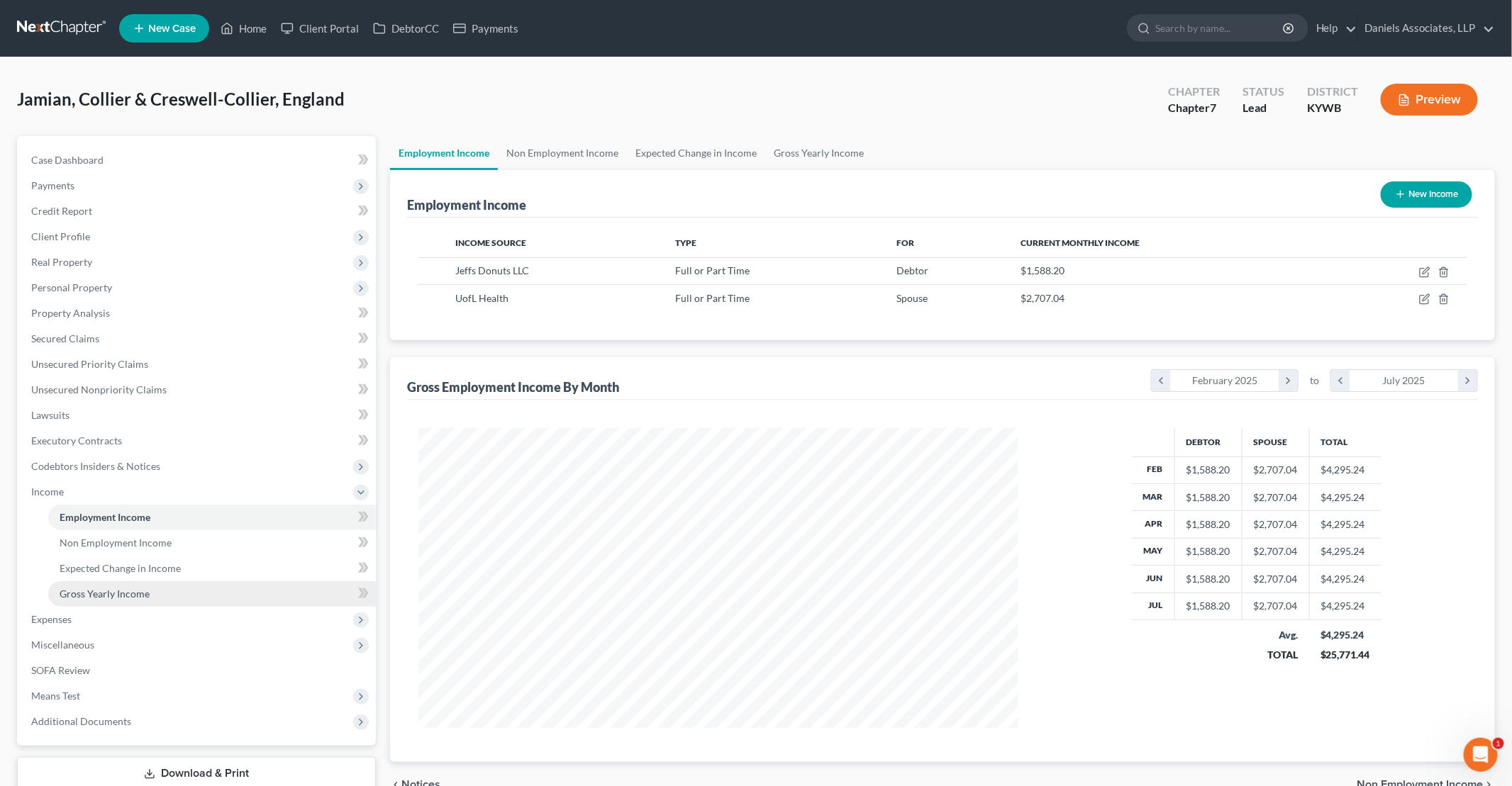 click on "Gross Yearly Income" at bounding box center (104, 593) 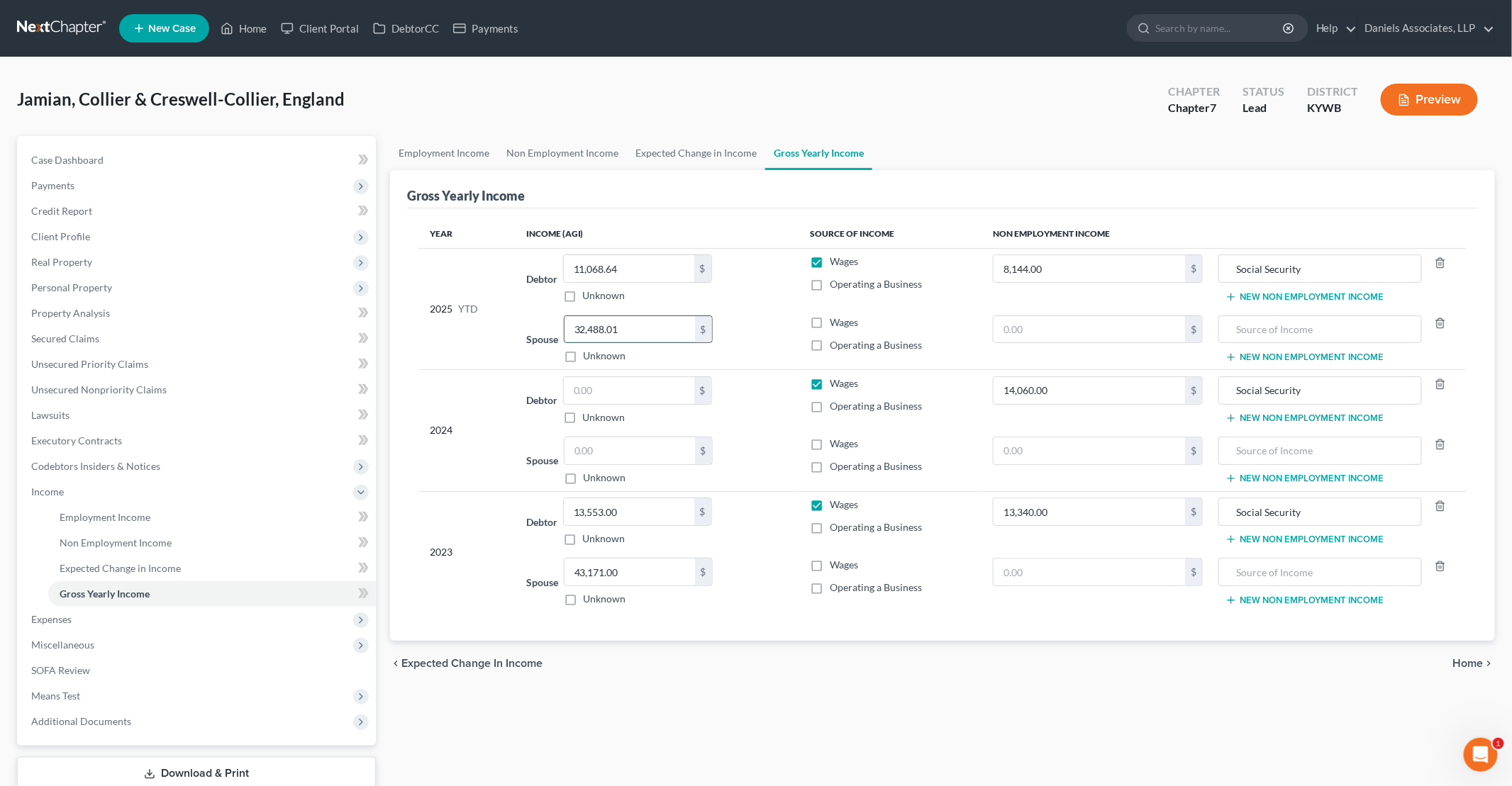 click on "32,488.01" at bounding box center [630, 330] 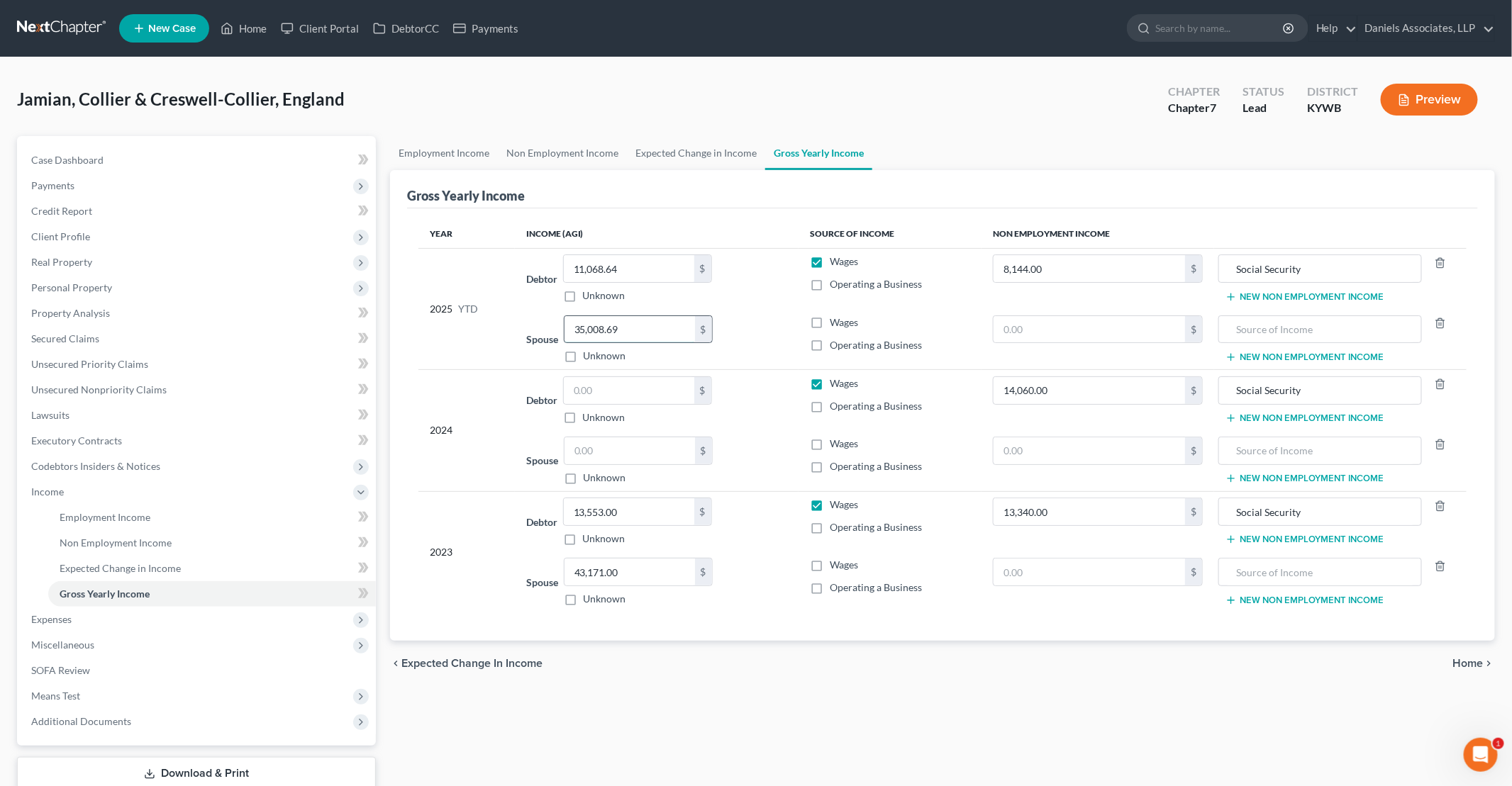 type on "35,008.69" 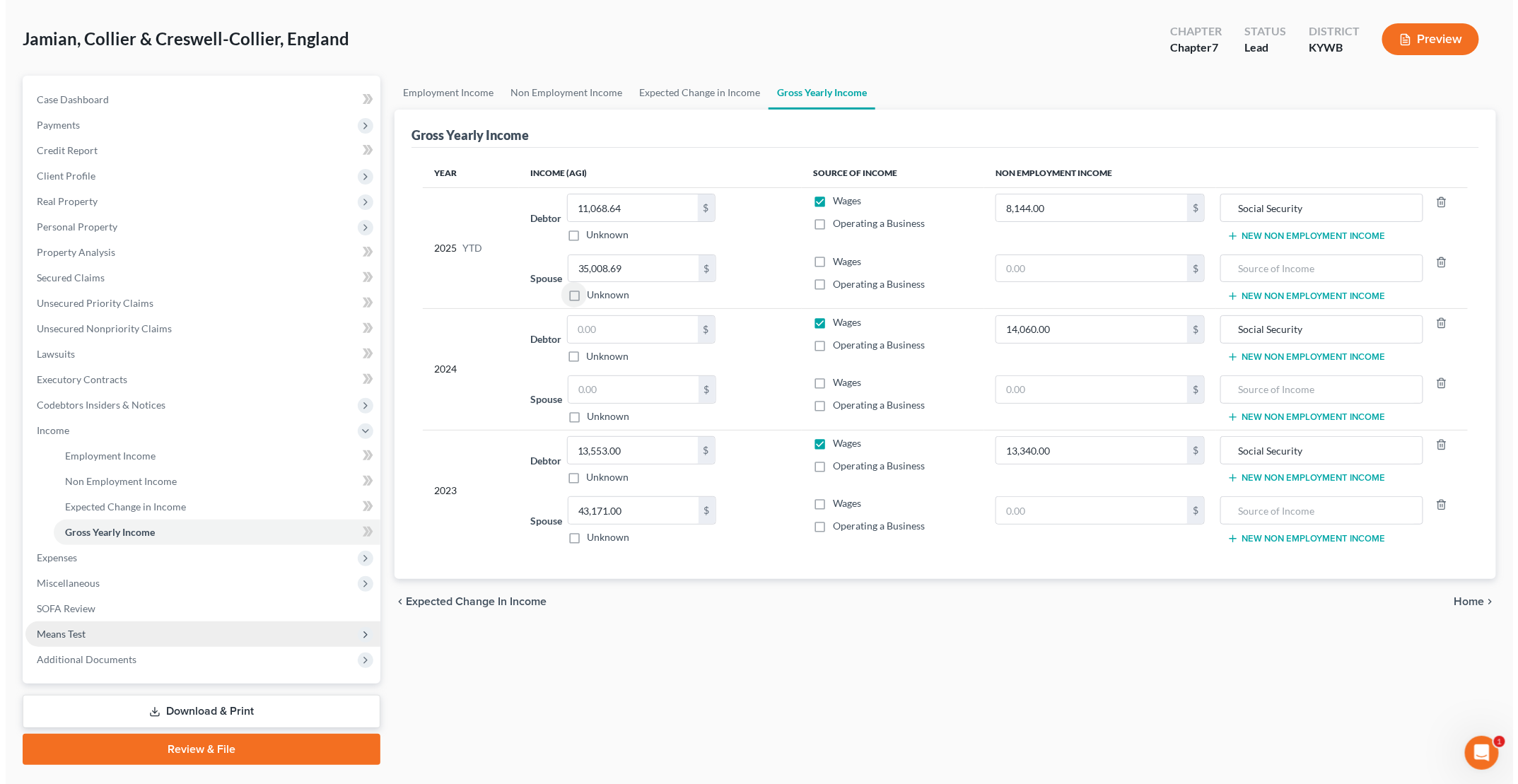 scroll, scrollTop: 71, scrollLeft: 0, axis: vertical 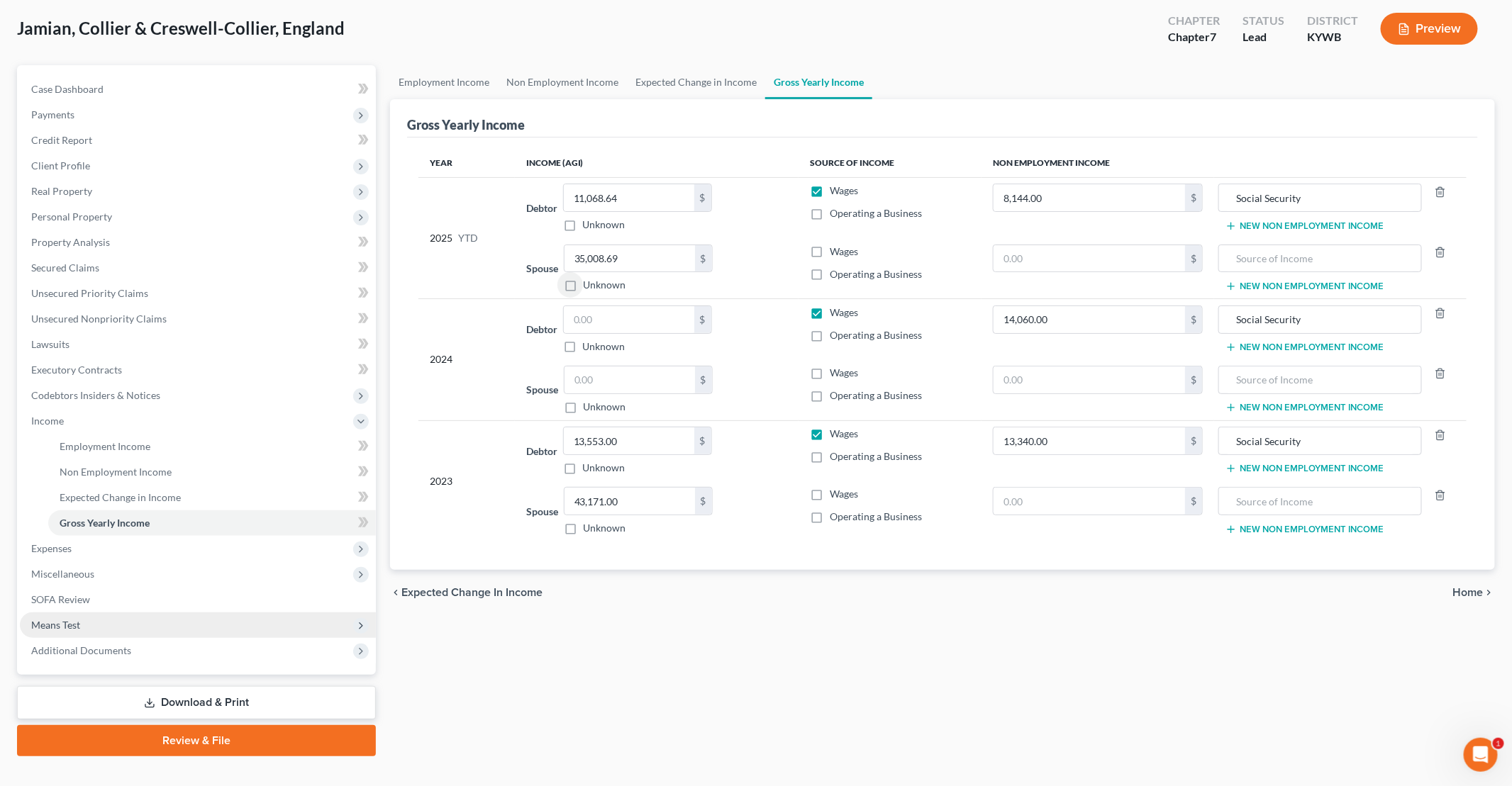 click on "Means Test" at bounding box center (55, 624) 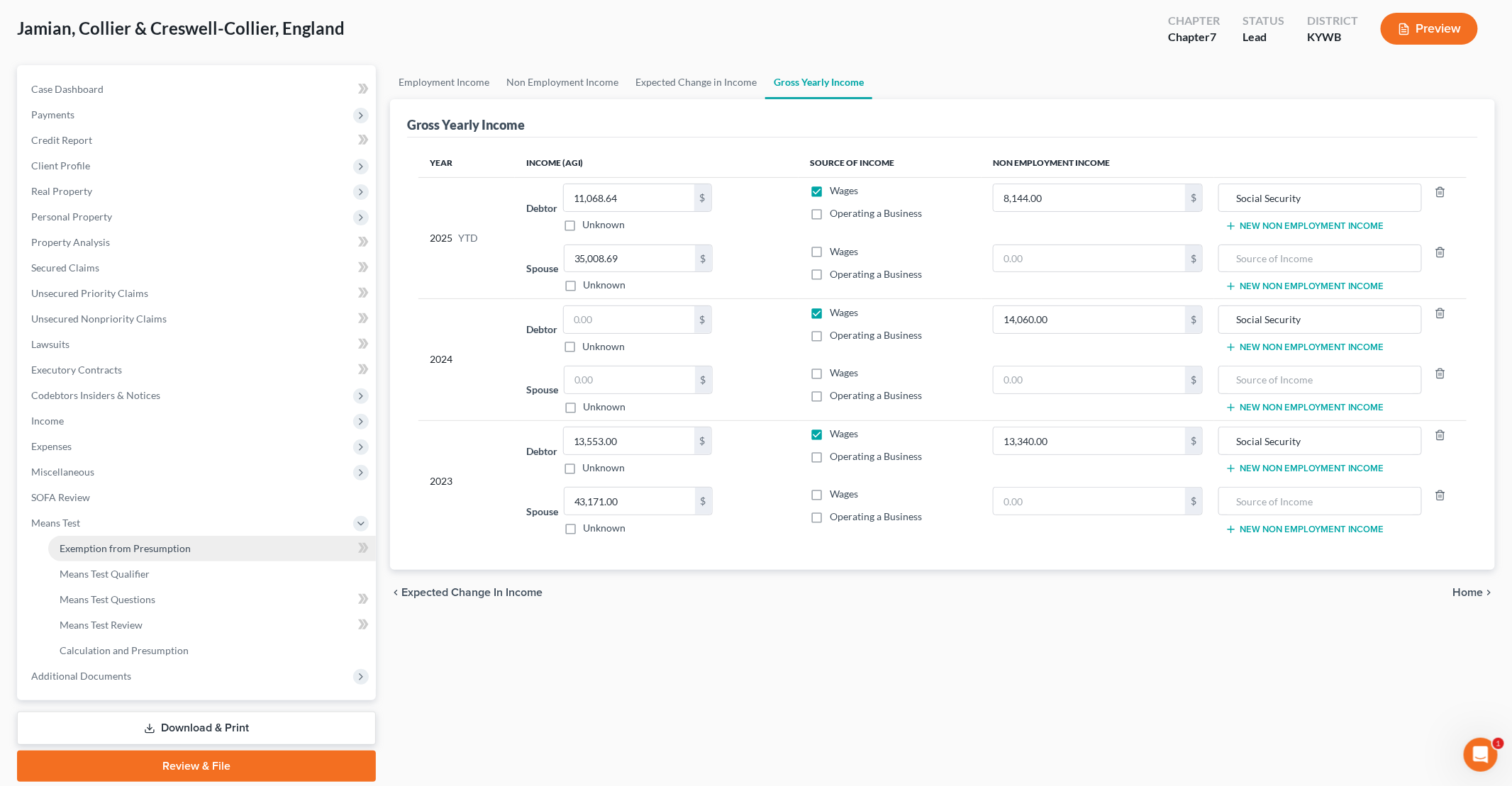 click on "Exemption from Presumption" at bounding box center (125, 548) 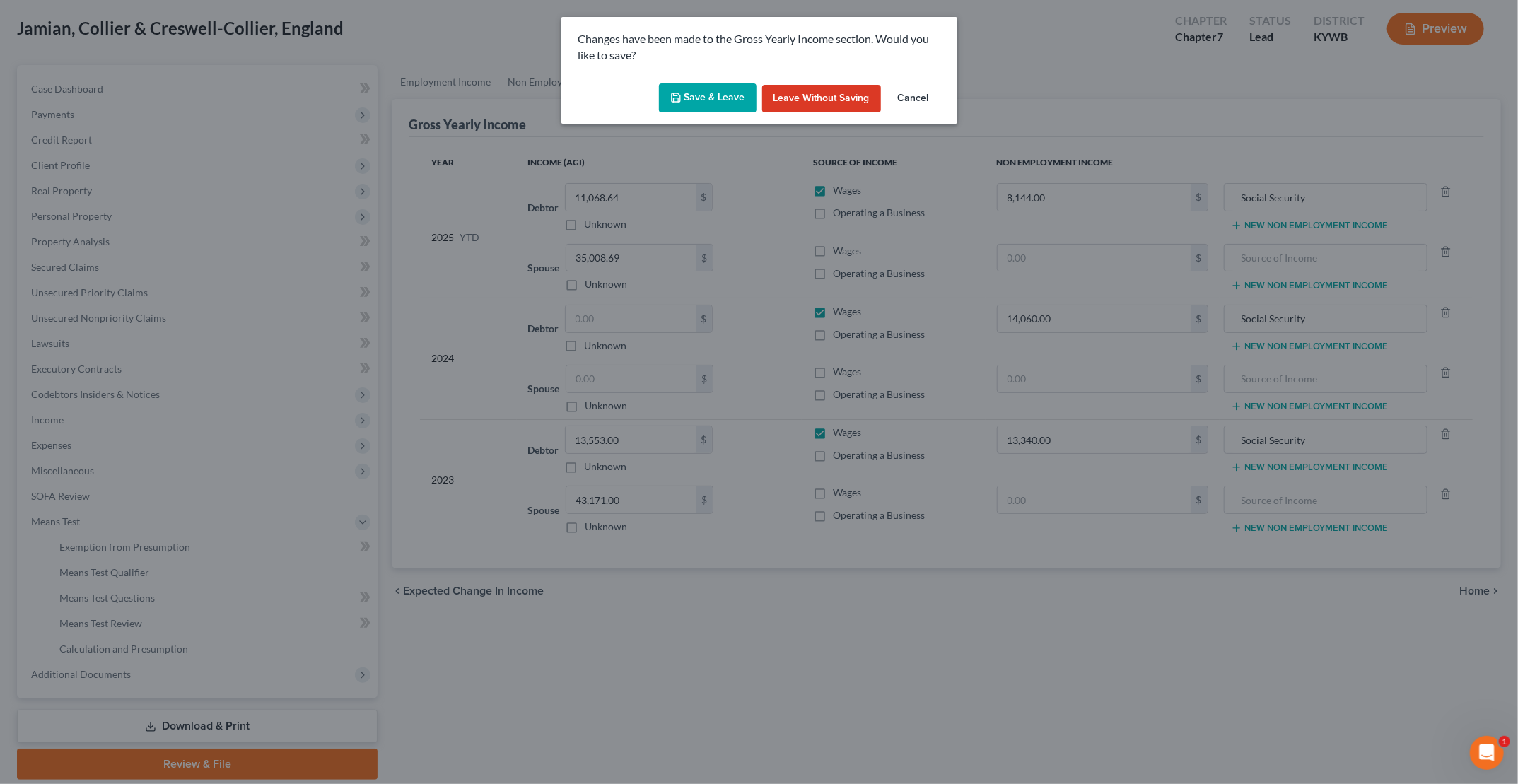 click on "Save & Leave" at bounding box center [708, 98] 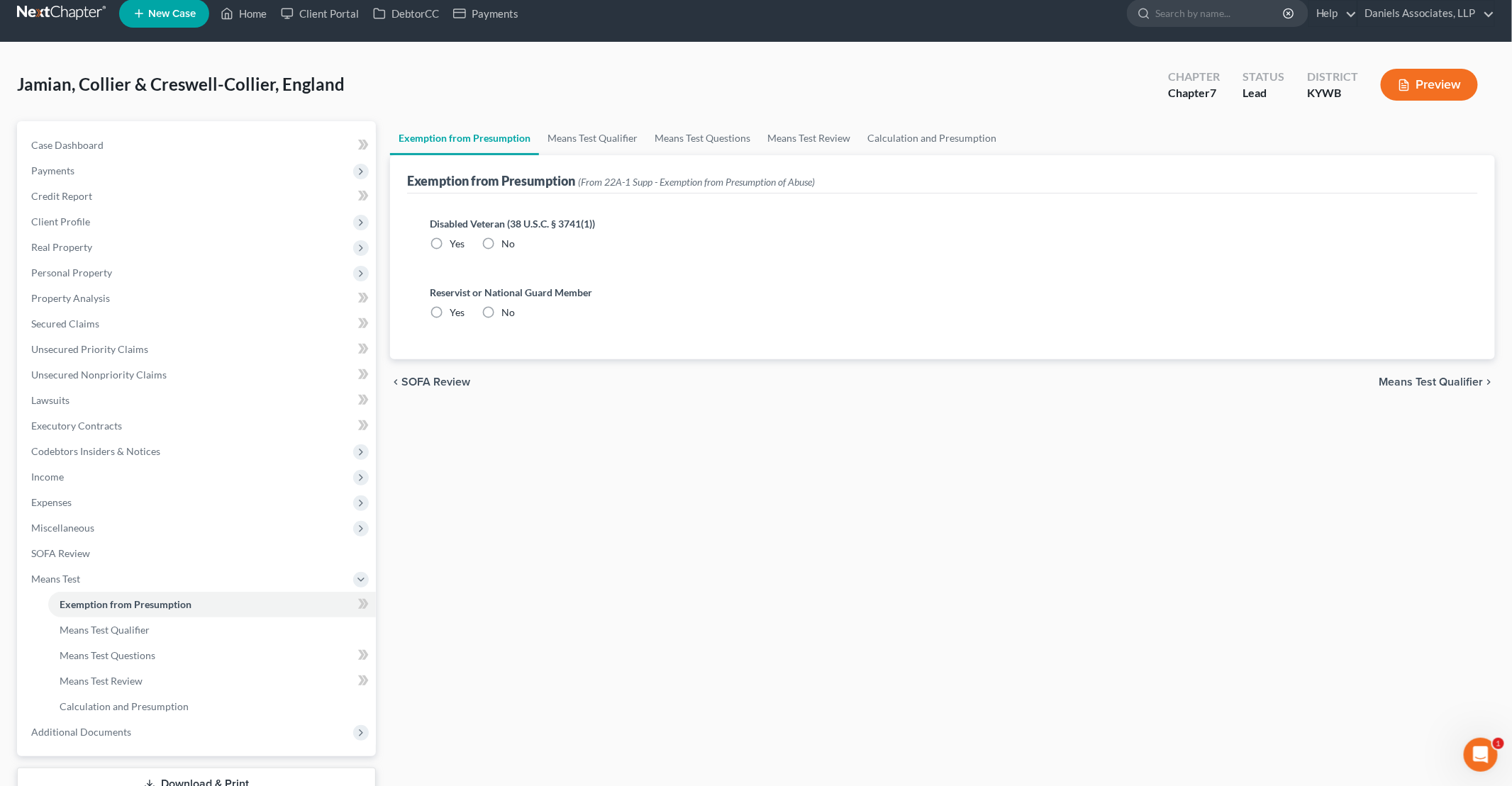 scroll, scrollTop: 0, scrollLeft: 0, axis: both 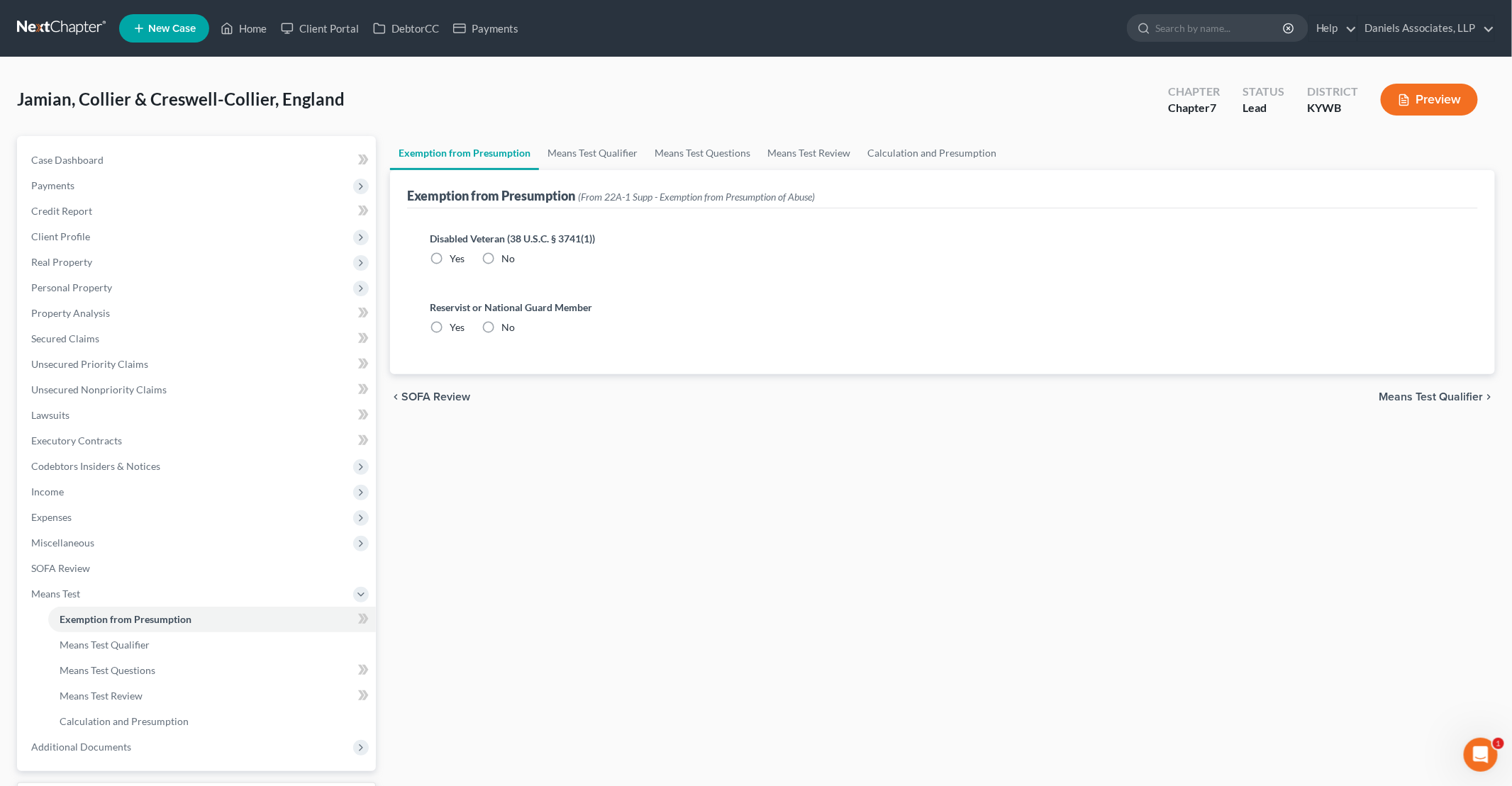 click on "No" at bounding box center (508, 259) 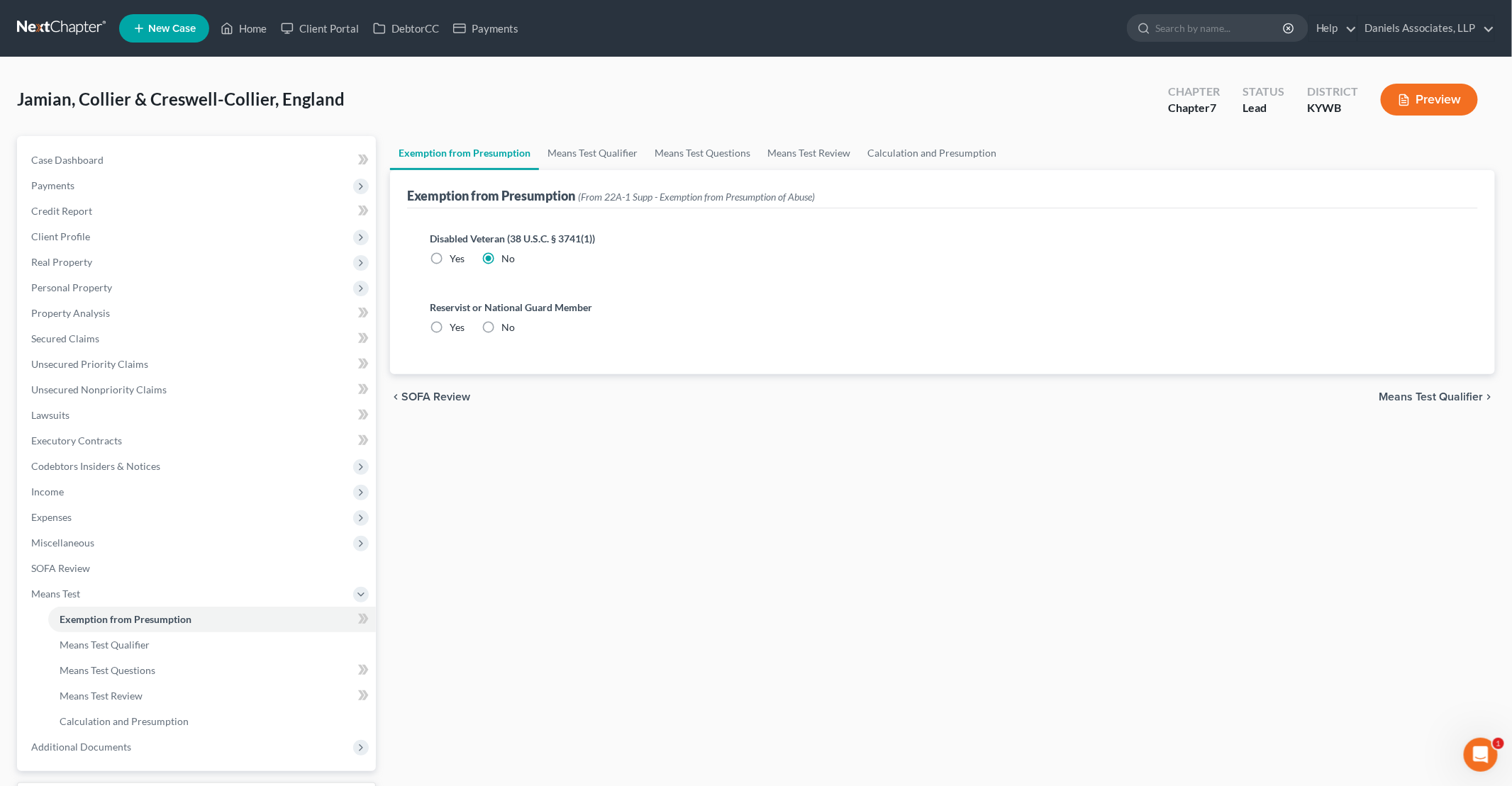 click on "No" at bounding box center (508, 327) 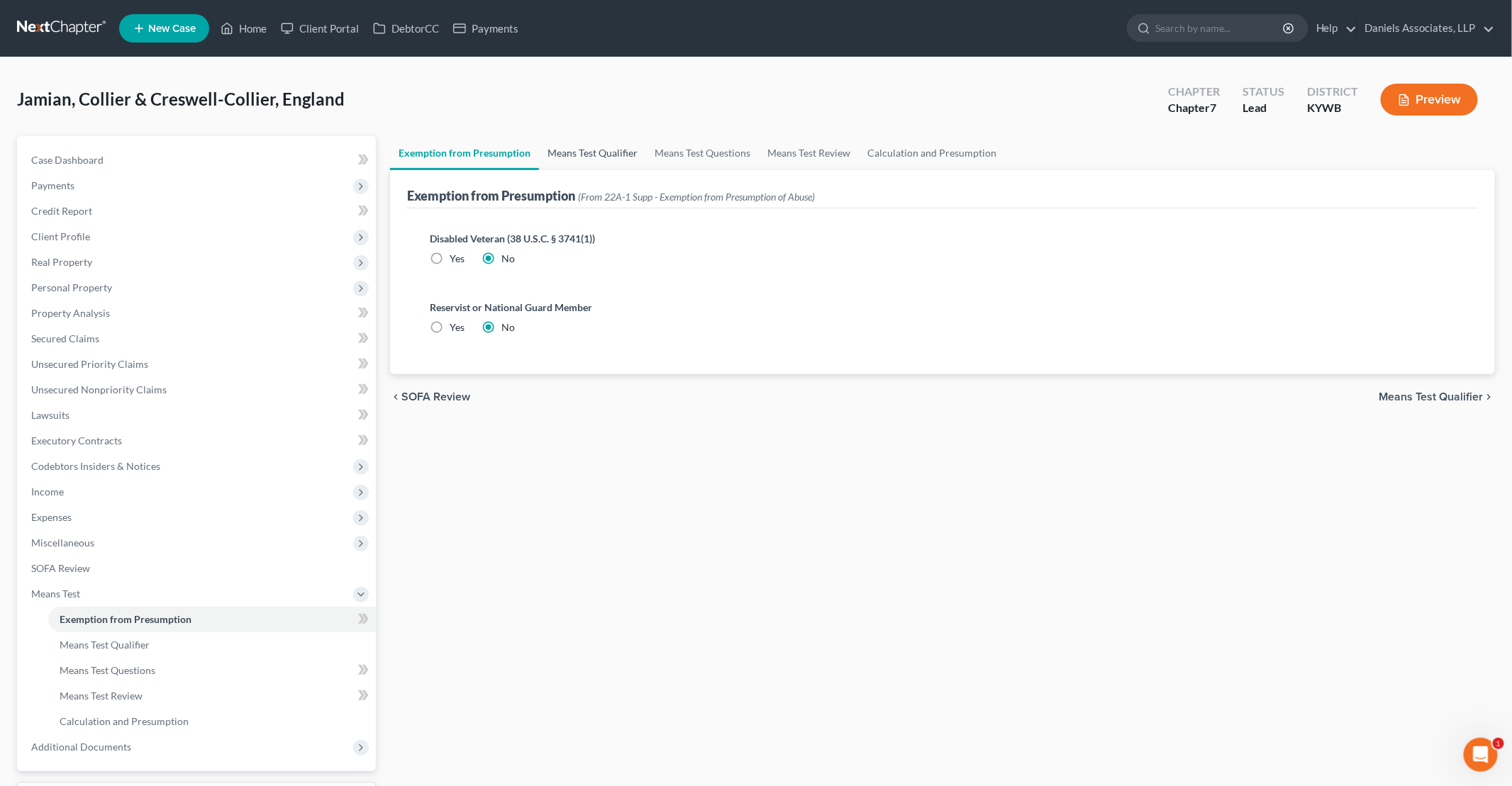 click on "Means Test Qualifier" at bounding box center [592, 153] 